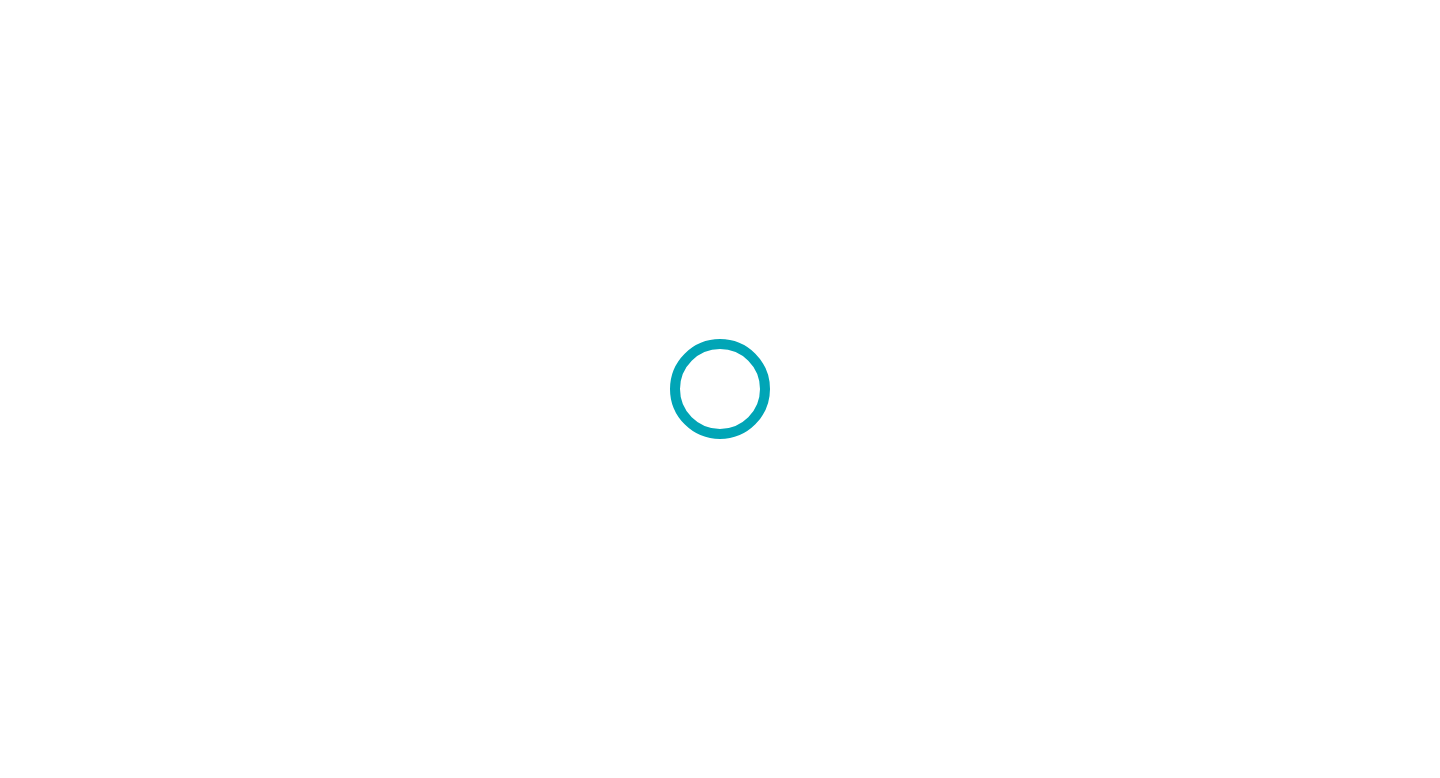 scroll, scrollTop: 0, scrollLeft: 0, axis: both 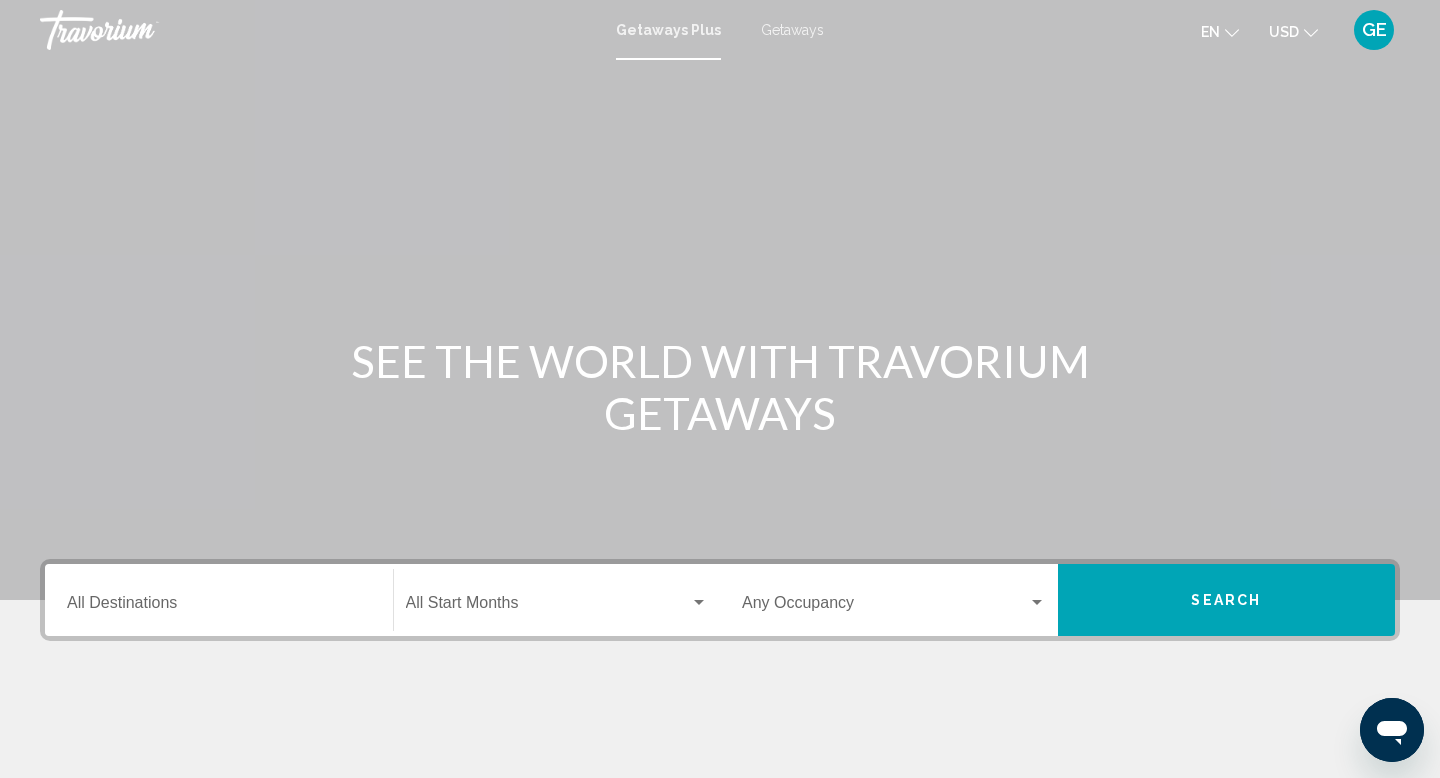 click on "USD" 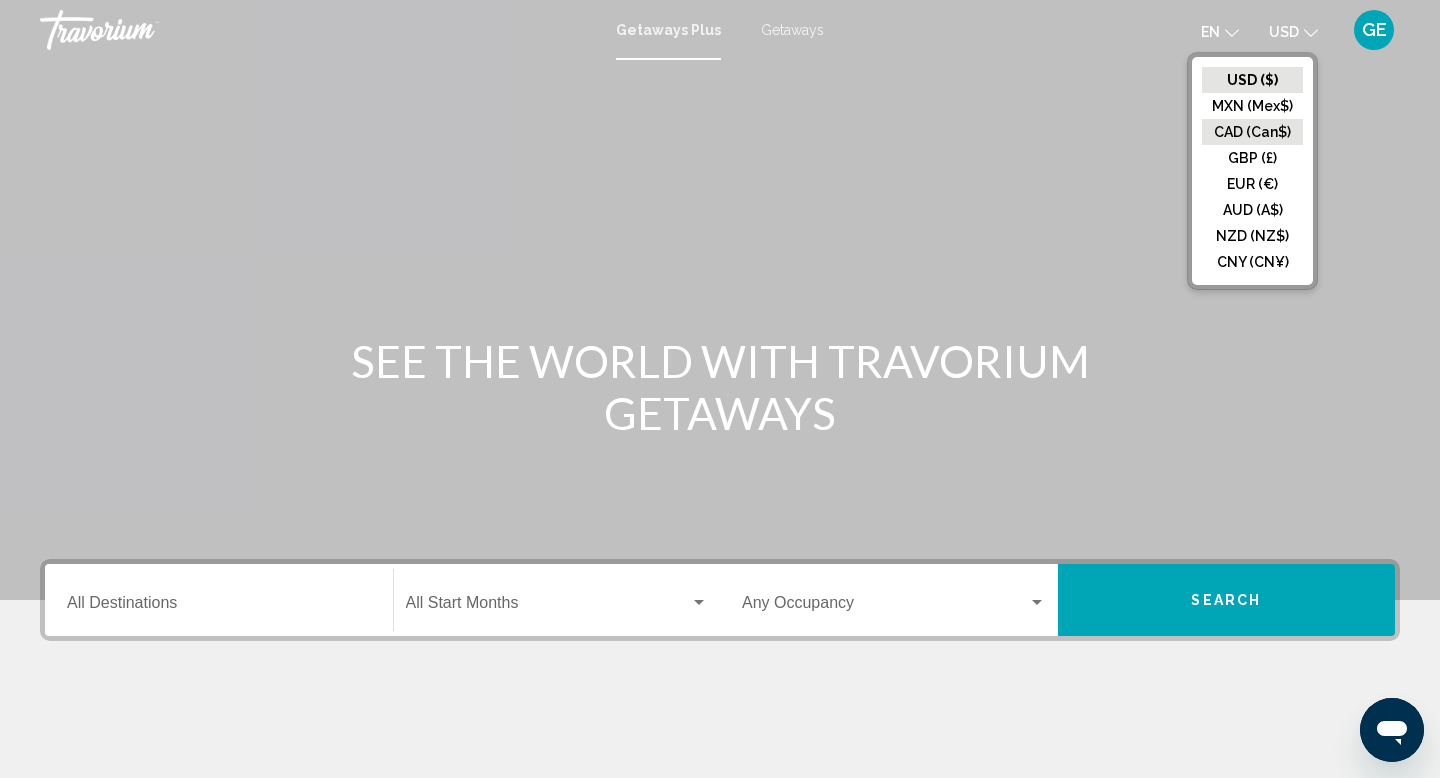 click on "CAD (Can$)" 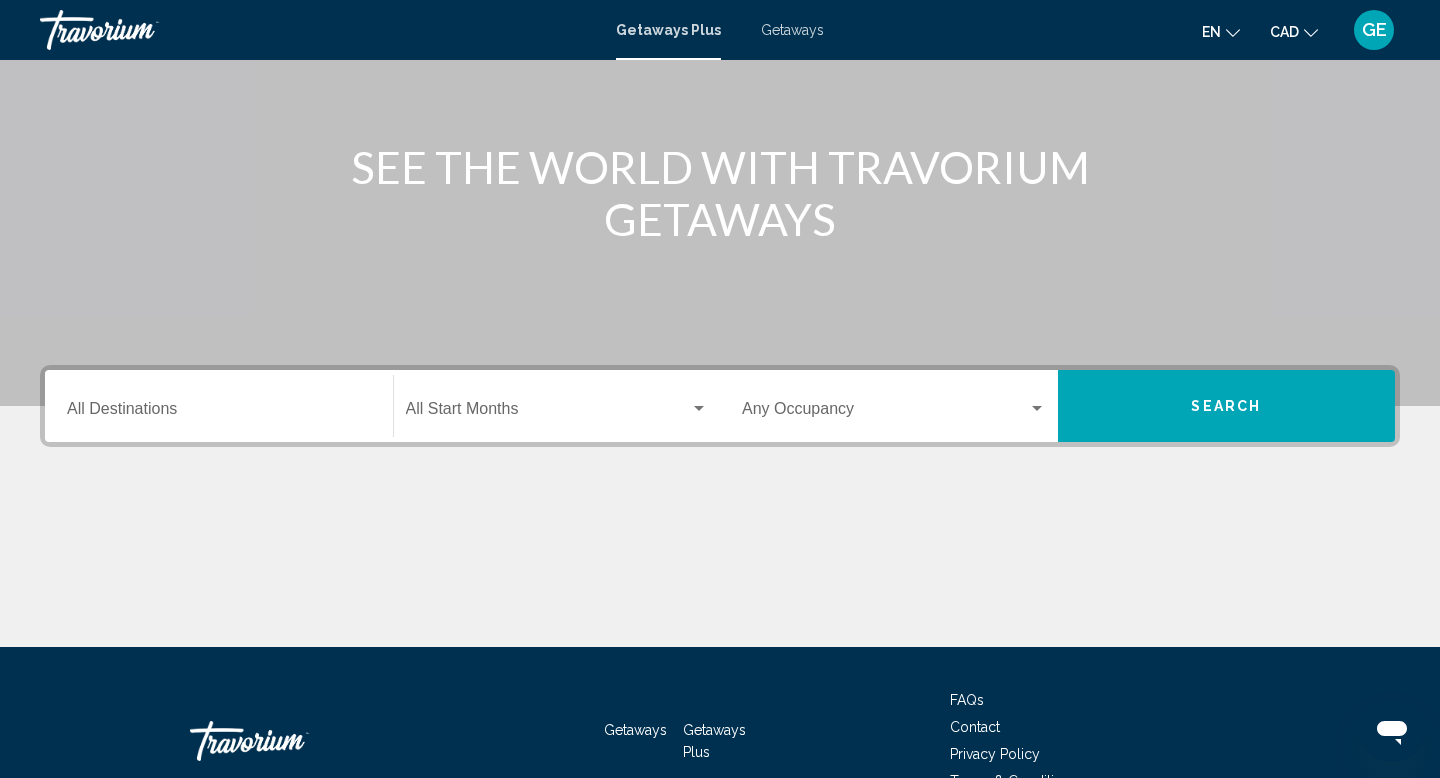 scroll, scrollTop: 274, scrollLeft: 0, axis: vertical 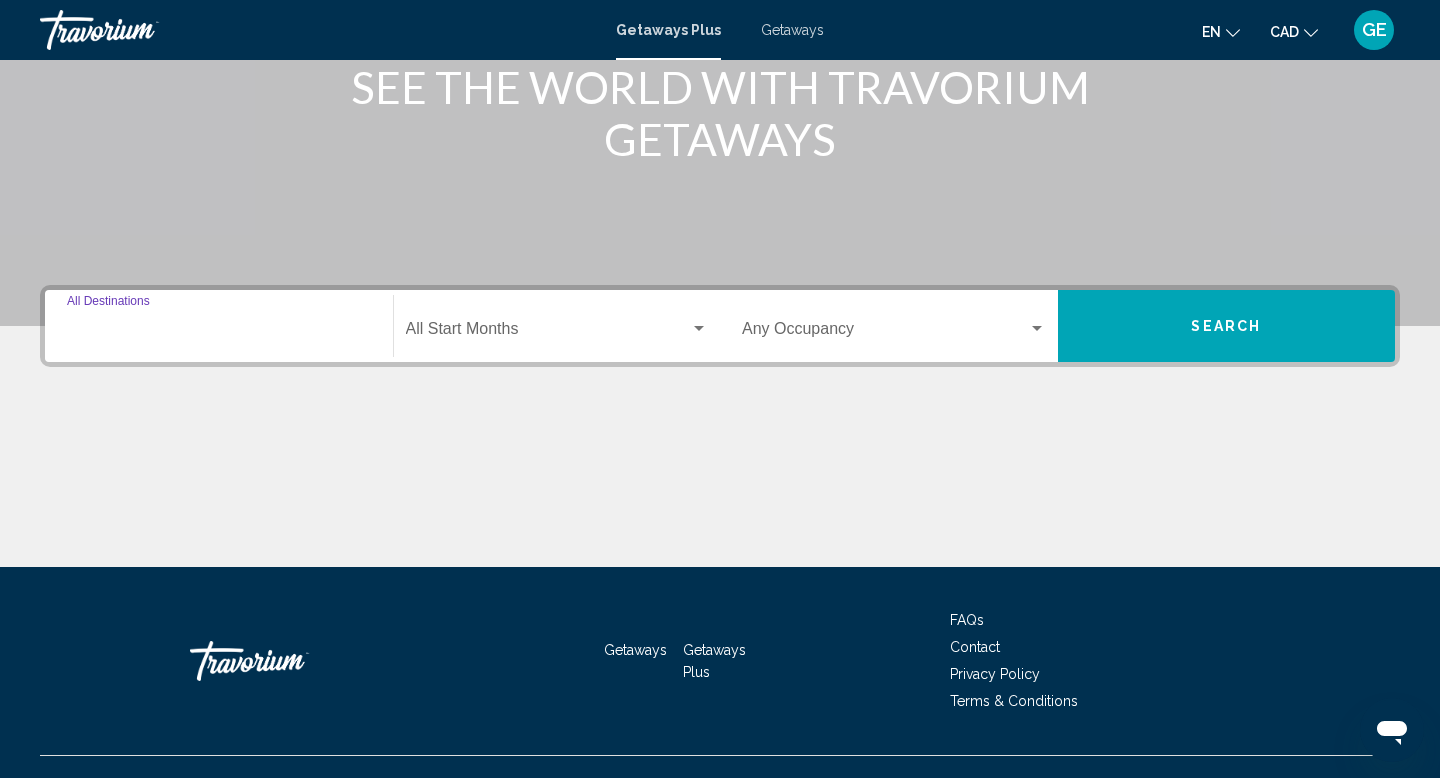 click on "Destination All Destinations" at bounding box center [219, 333] 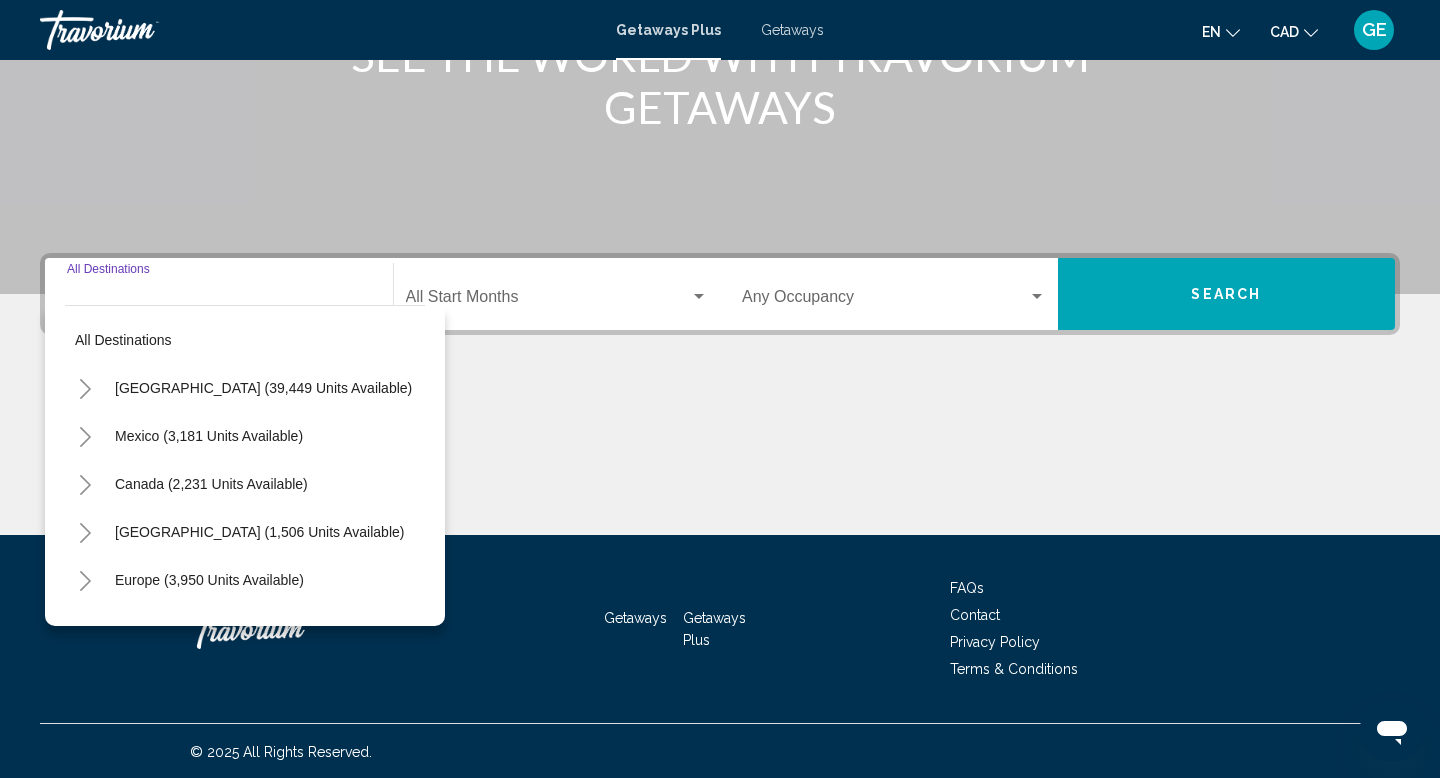 scroll, scrollTop: 308, scrollLeft: 0, axis: vertical 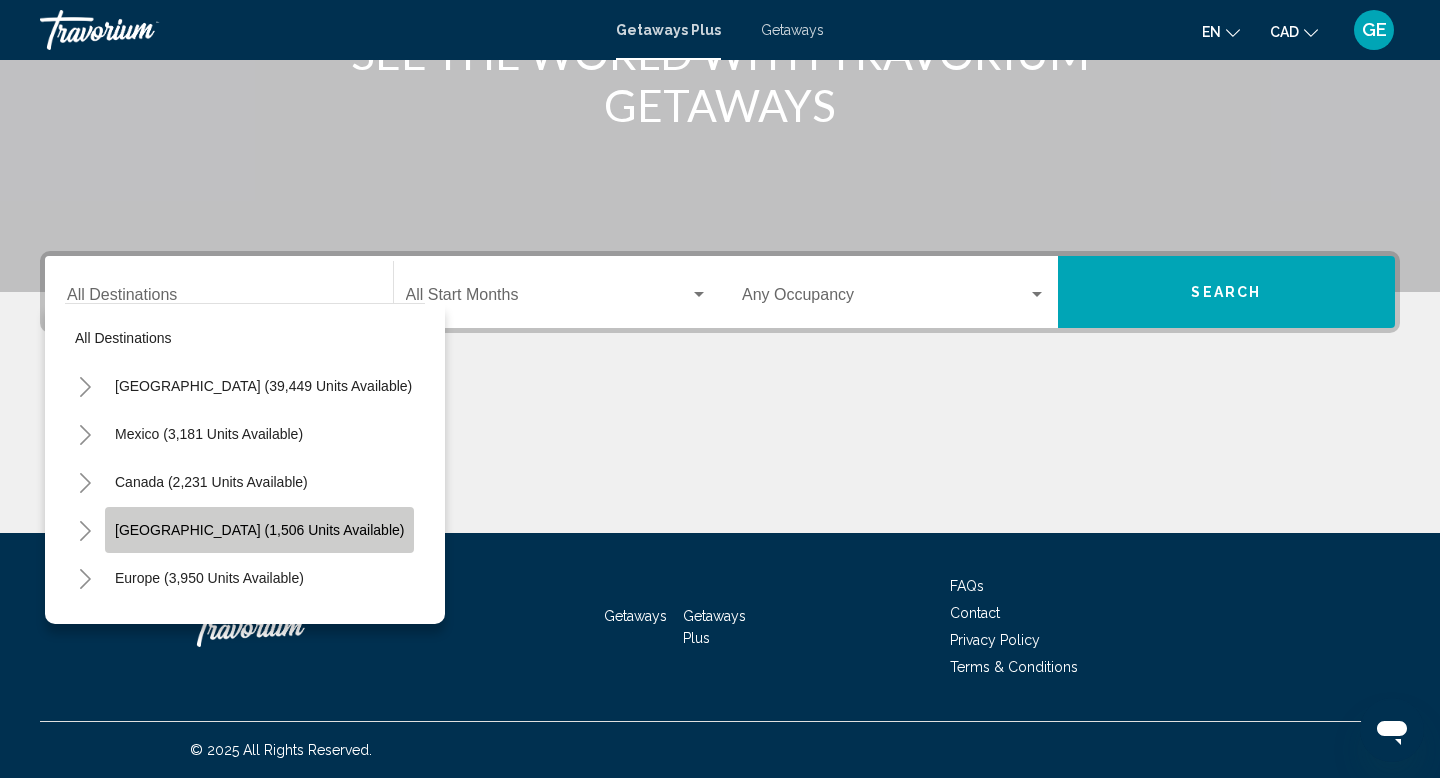 click on "[GEOGRAPHIC_DATA] (1,506 units available)" 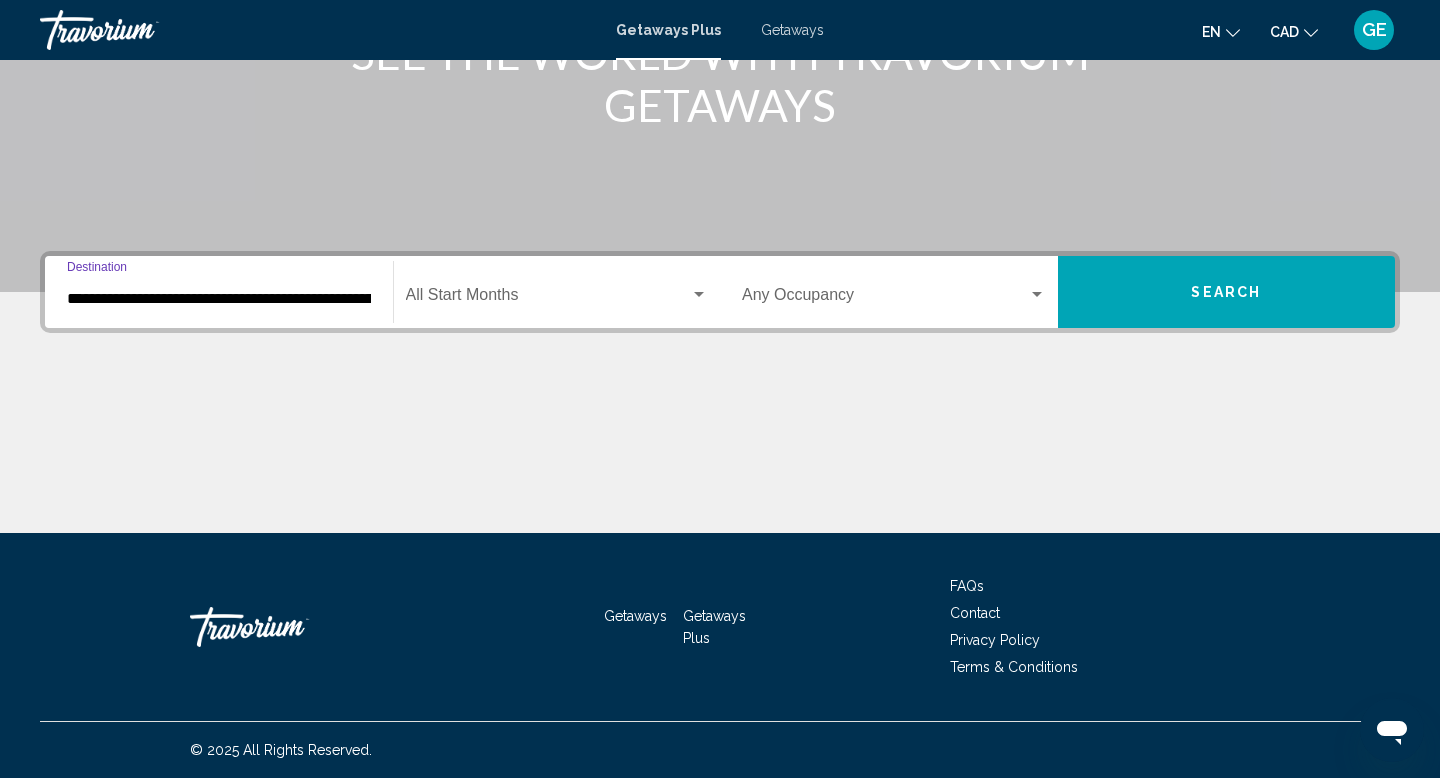 click on "**********" at bounding box center (219, 299) 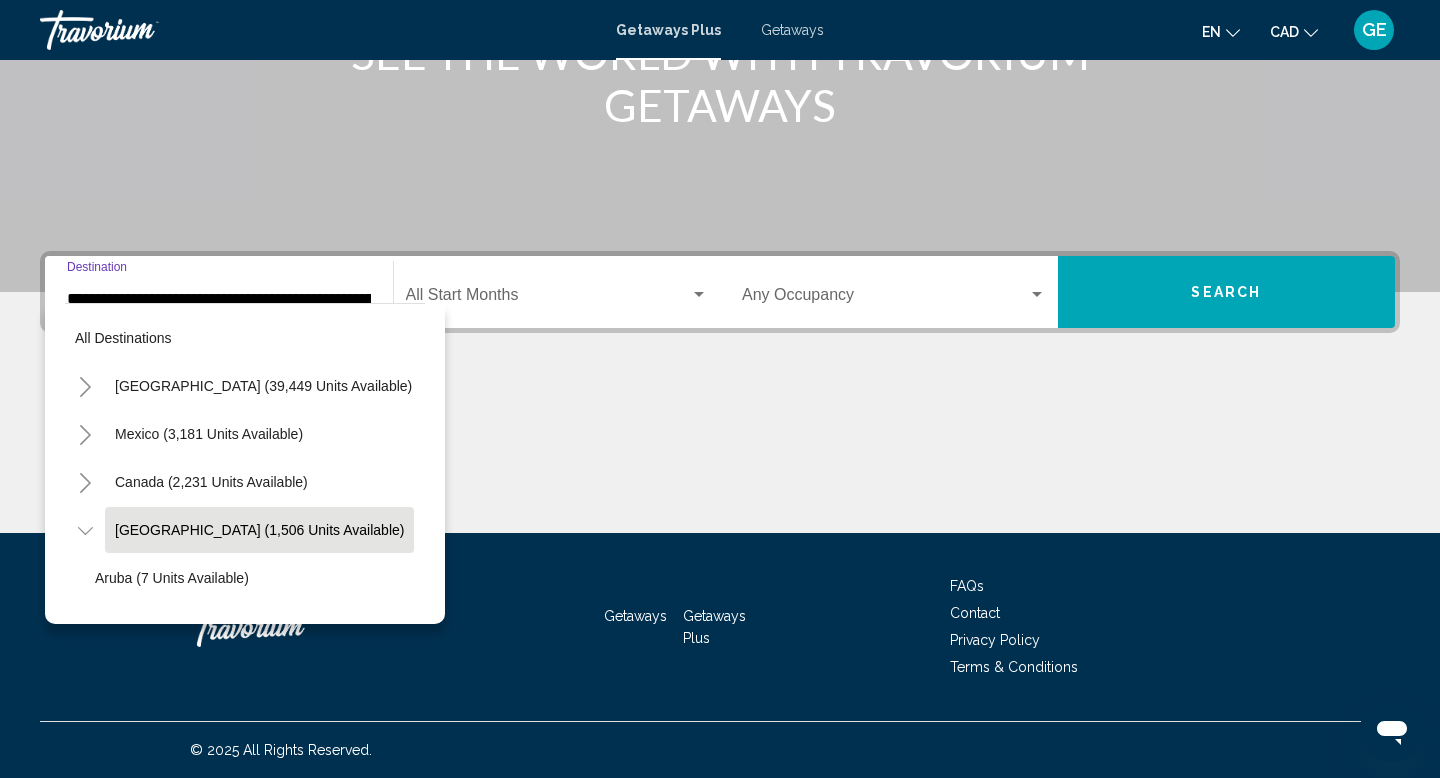 scroll, scrollTop: 71, scrollLeft: 21, axis: both 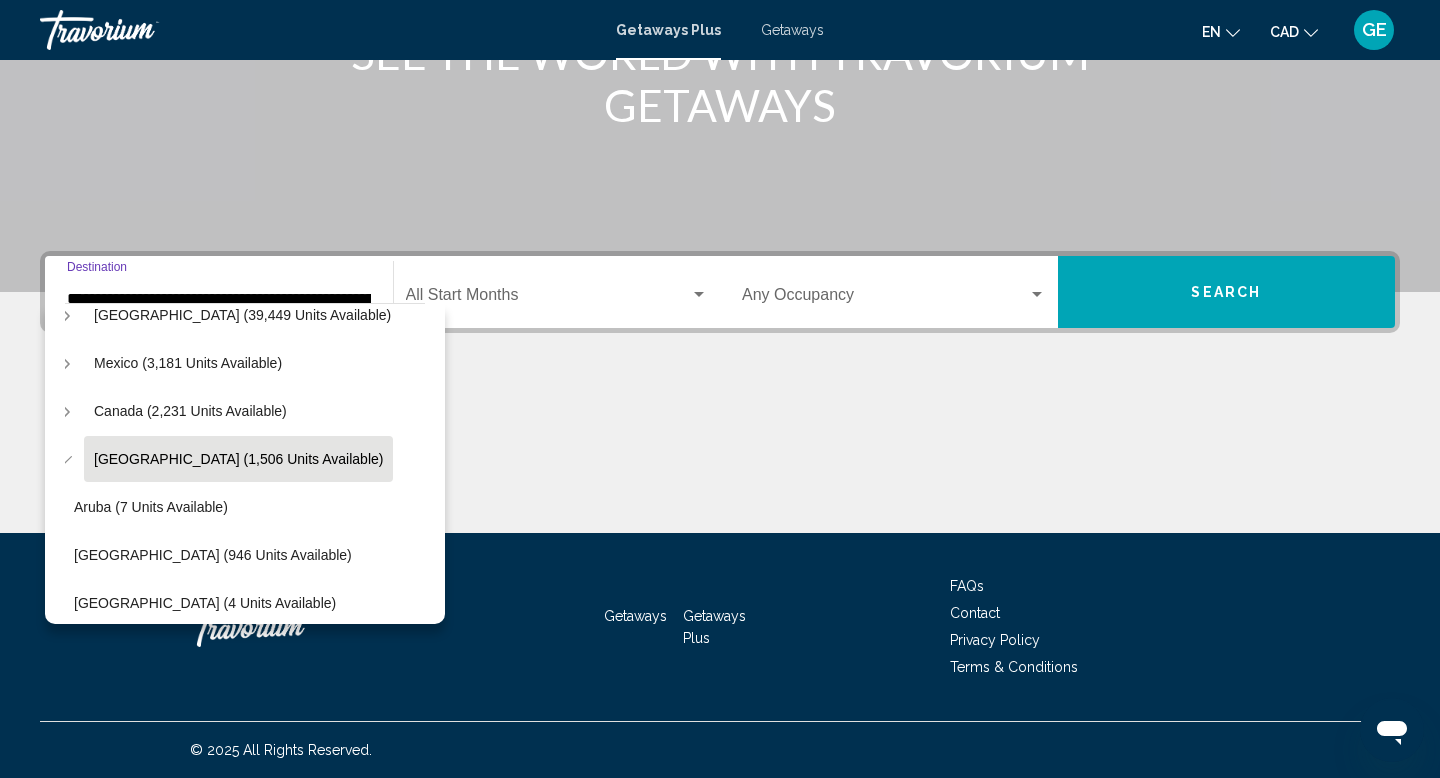 click on "[GEOGRAPHIC_DATA] (1,506 units available)" 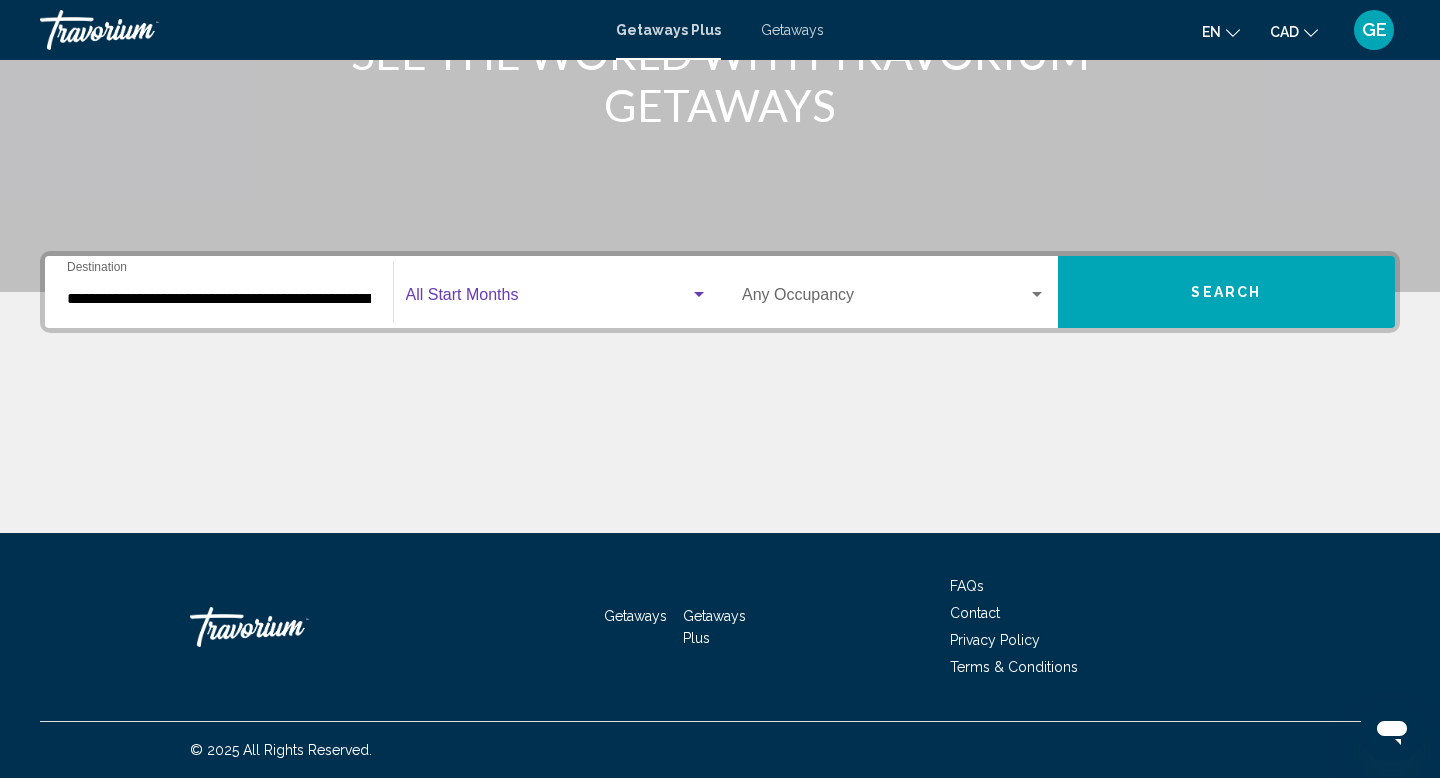 click at bounding box center (548, 299) 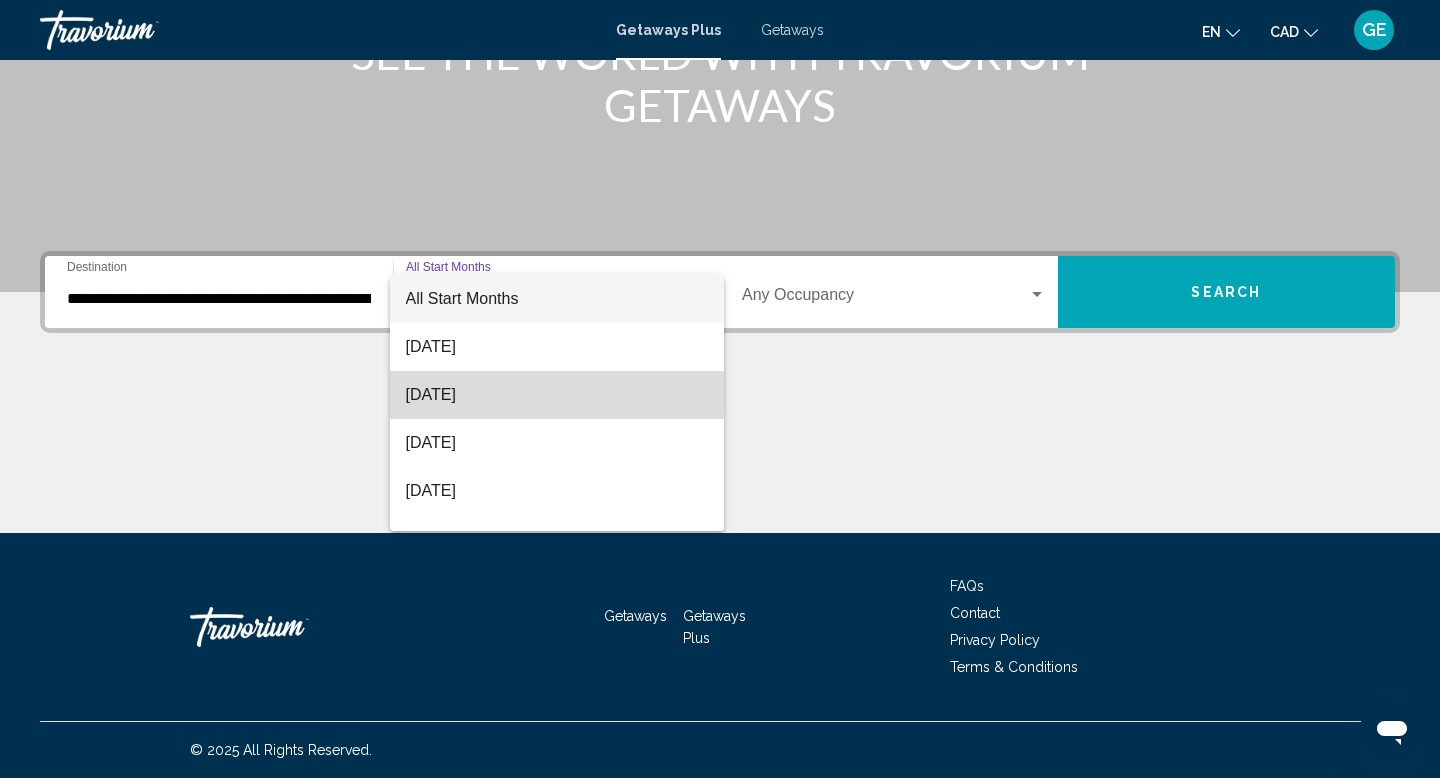 click on "[DATE]" at bounding box center [557, 395] 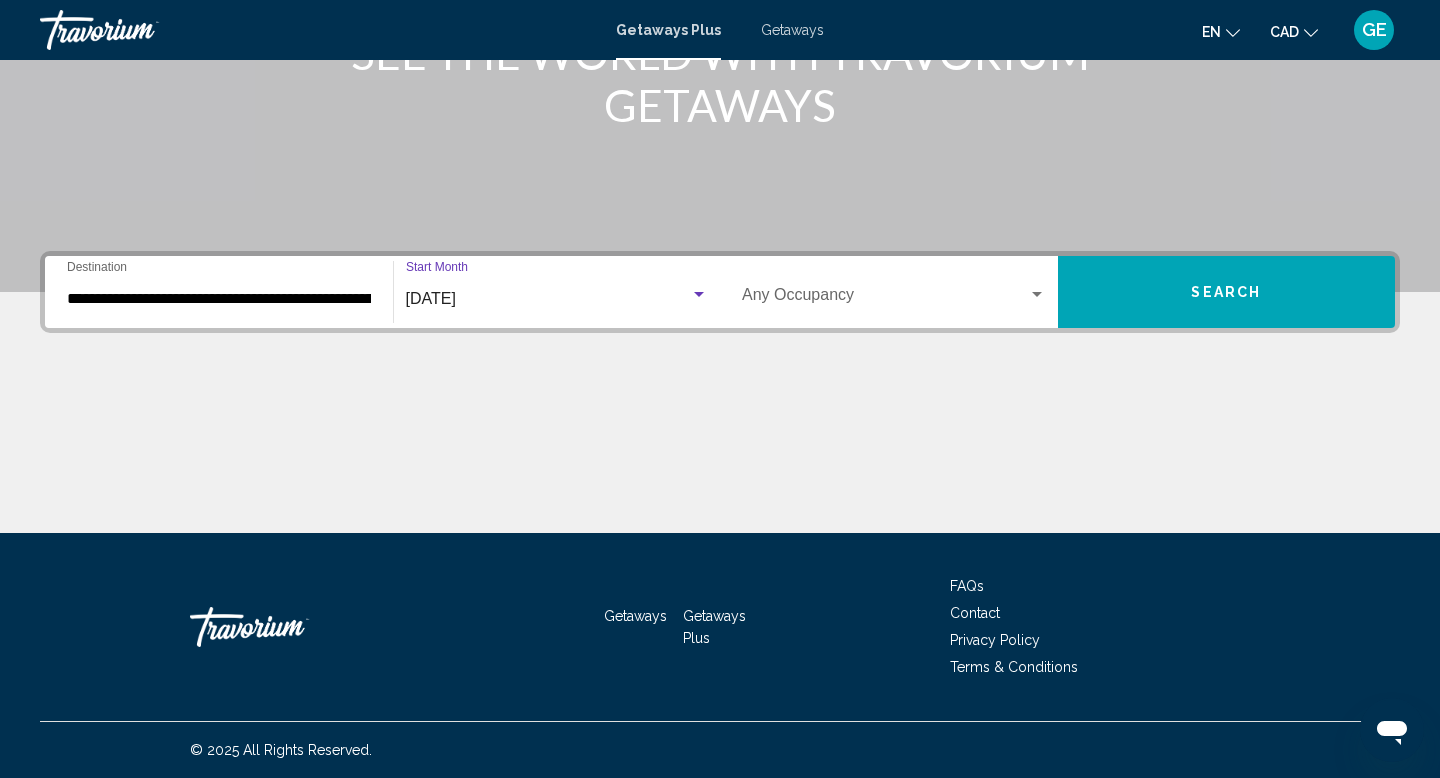 click on "Search" at bounding box center [1227, 292] 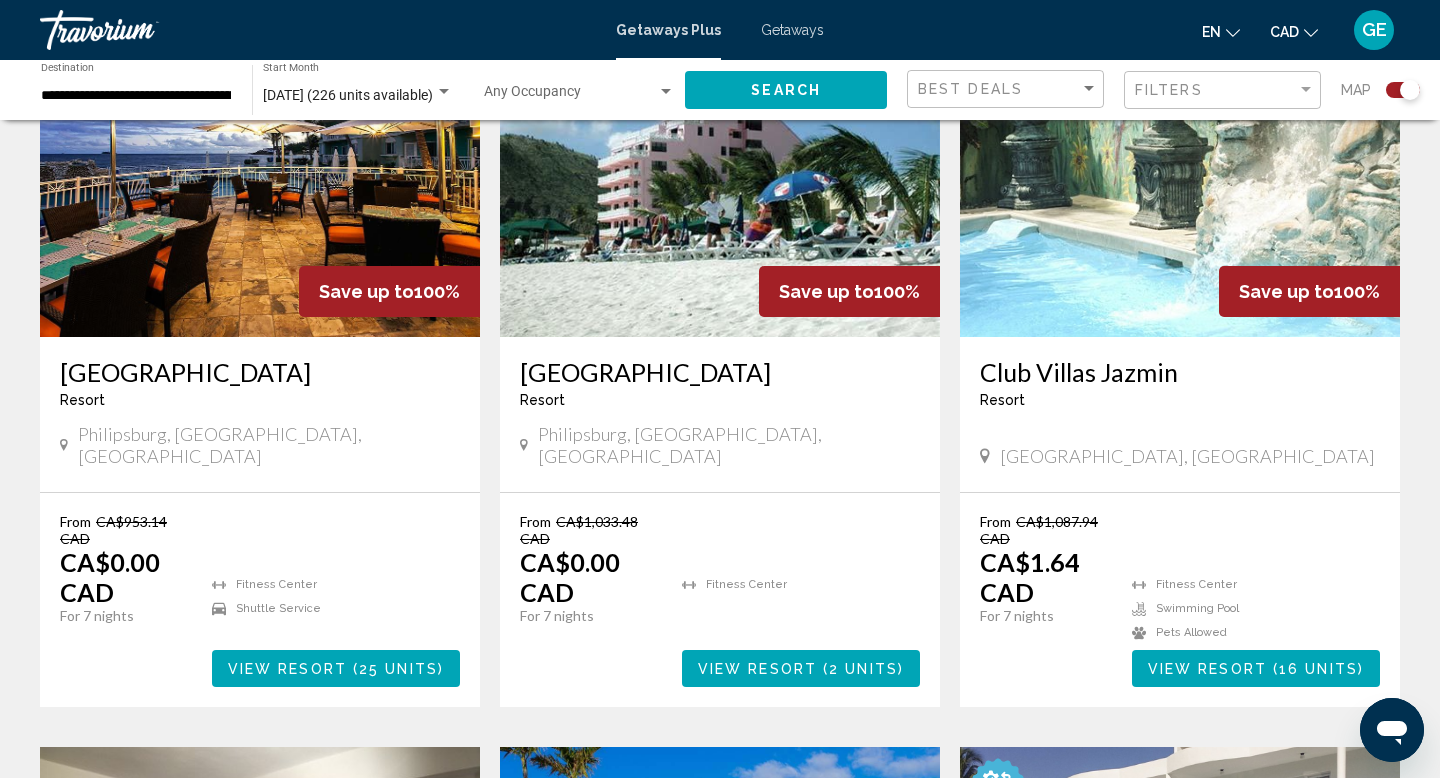 scroll, scrollTop: 814, scrollLeft: 0, axis: vertical 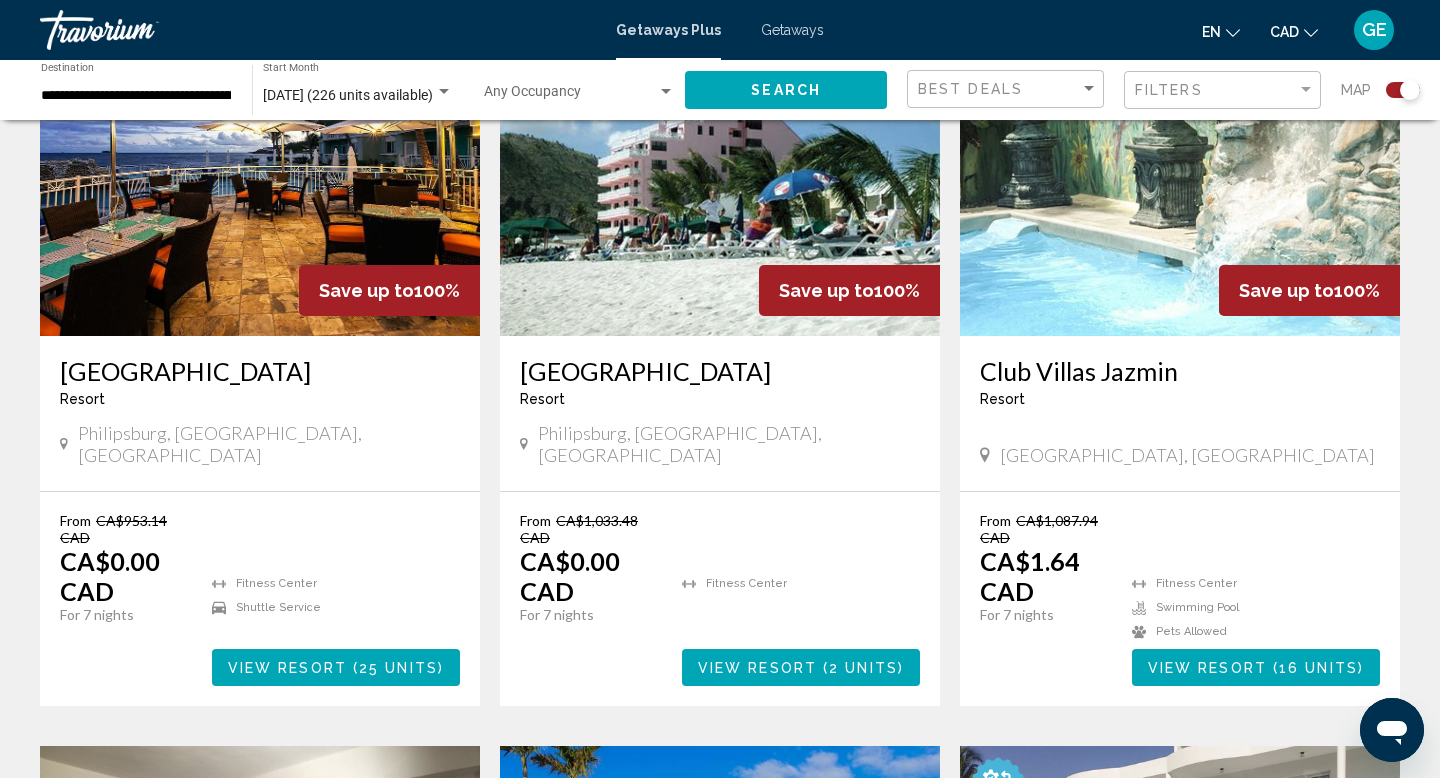 click on "25 units" at bounding box center [398, 668] 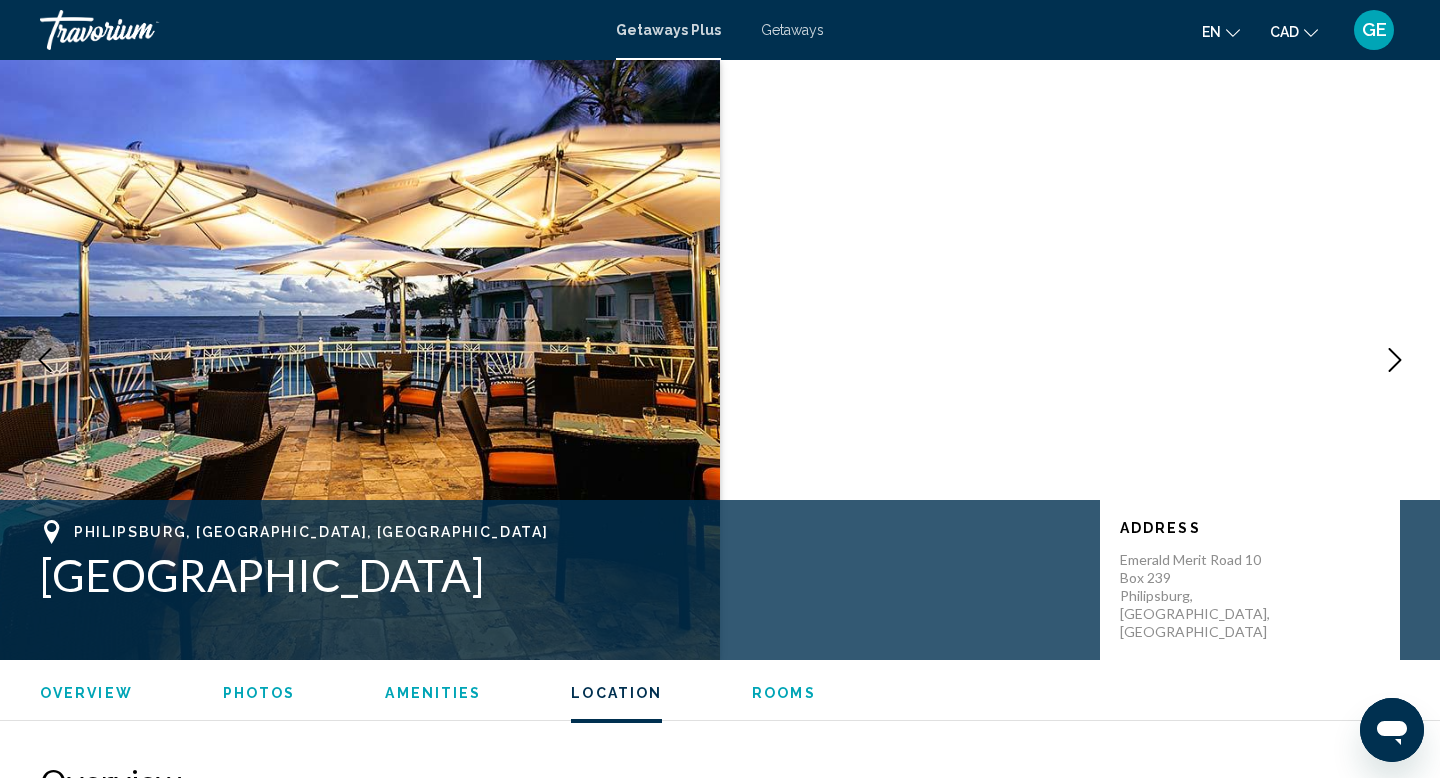 scroll, scrollTop: 2011, scrollLeft: 0, axis: vertical 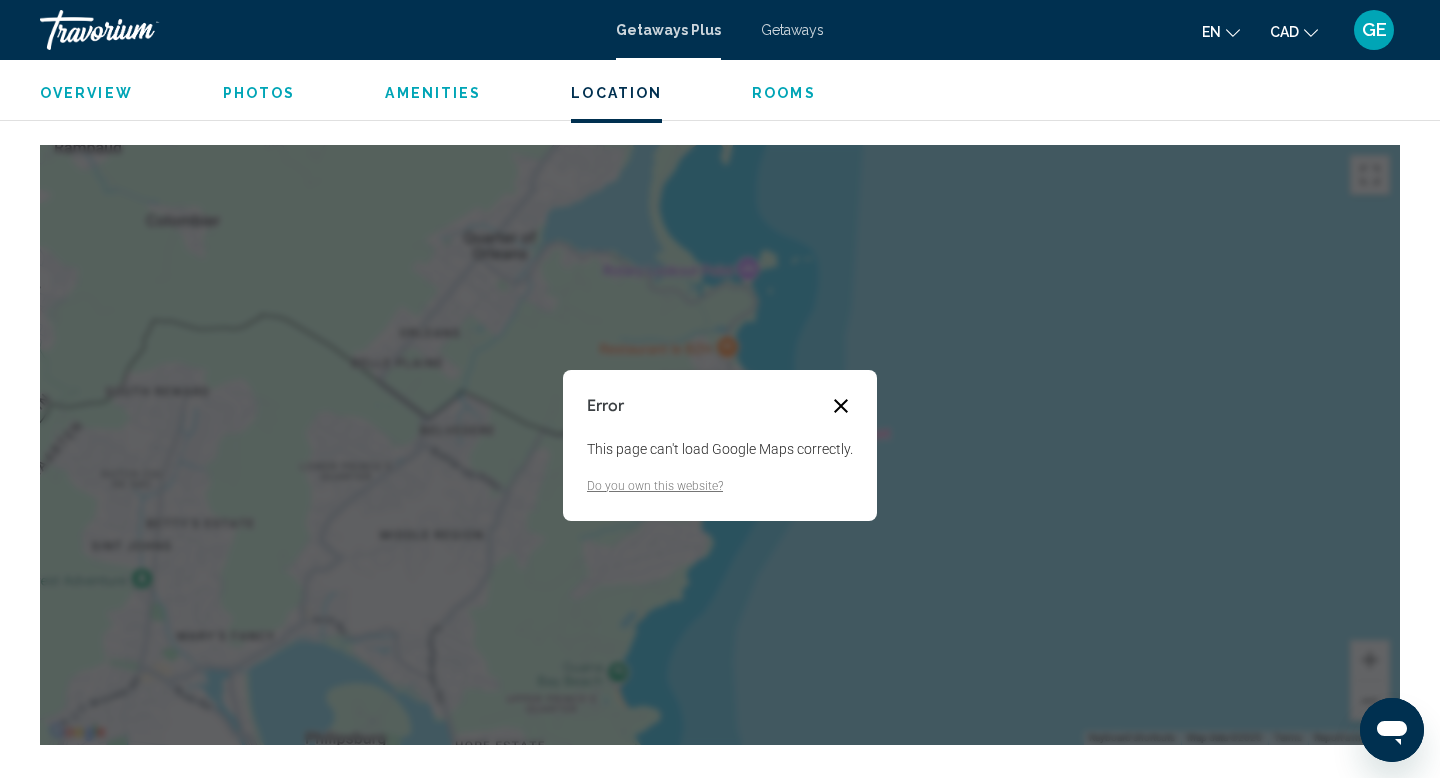 click at bounding box center [841, 406] 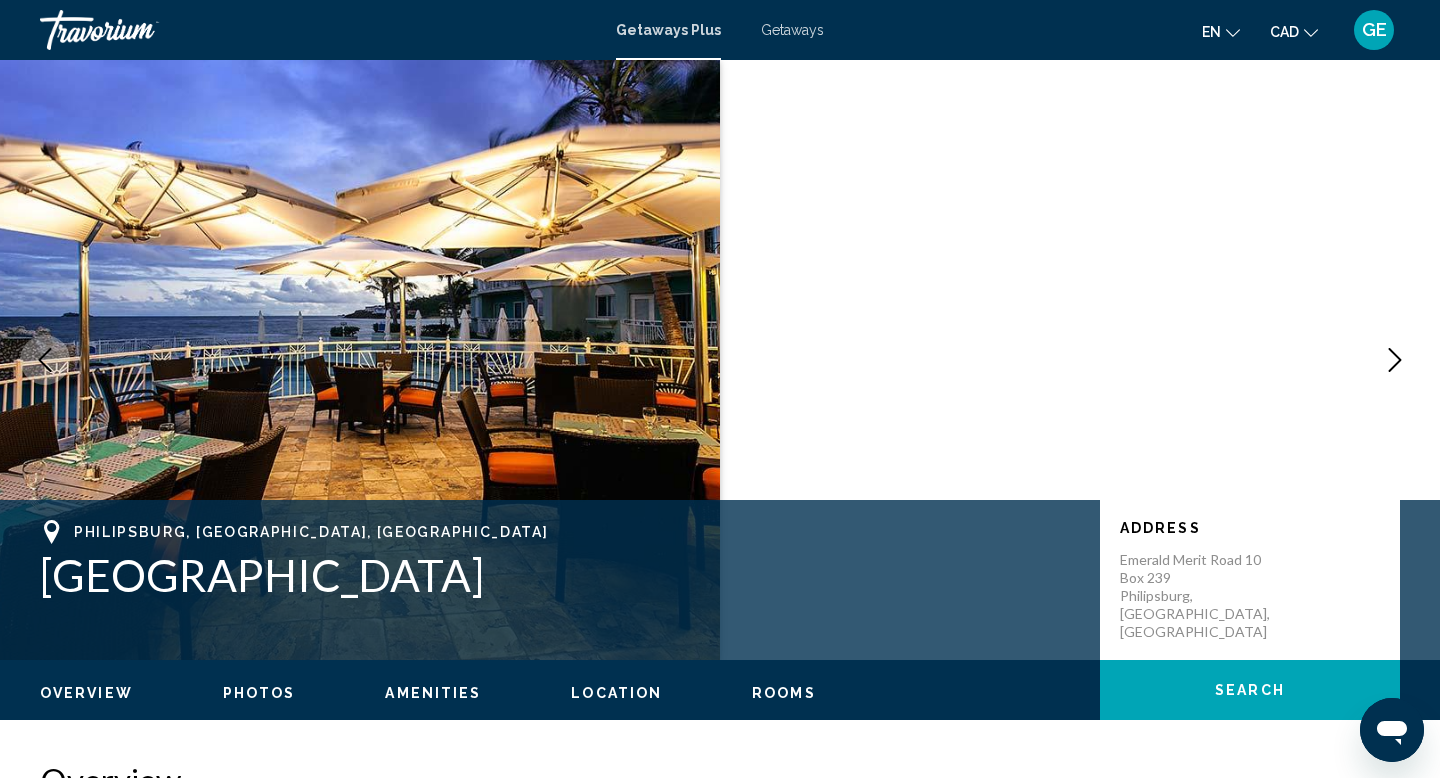 click 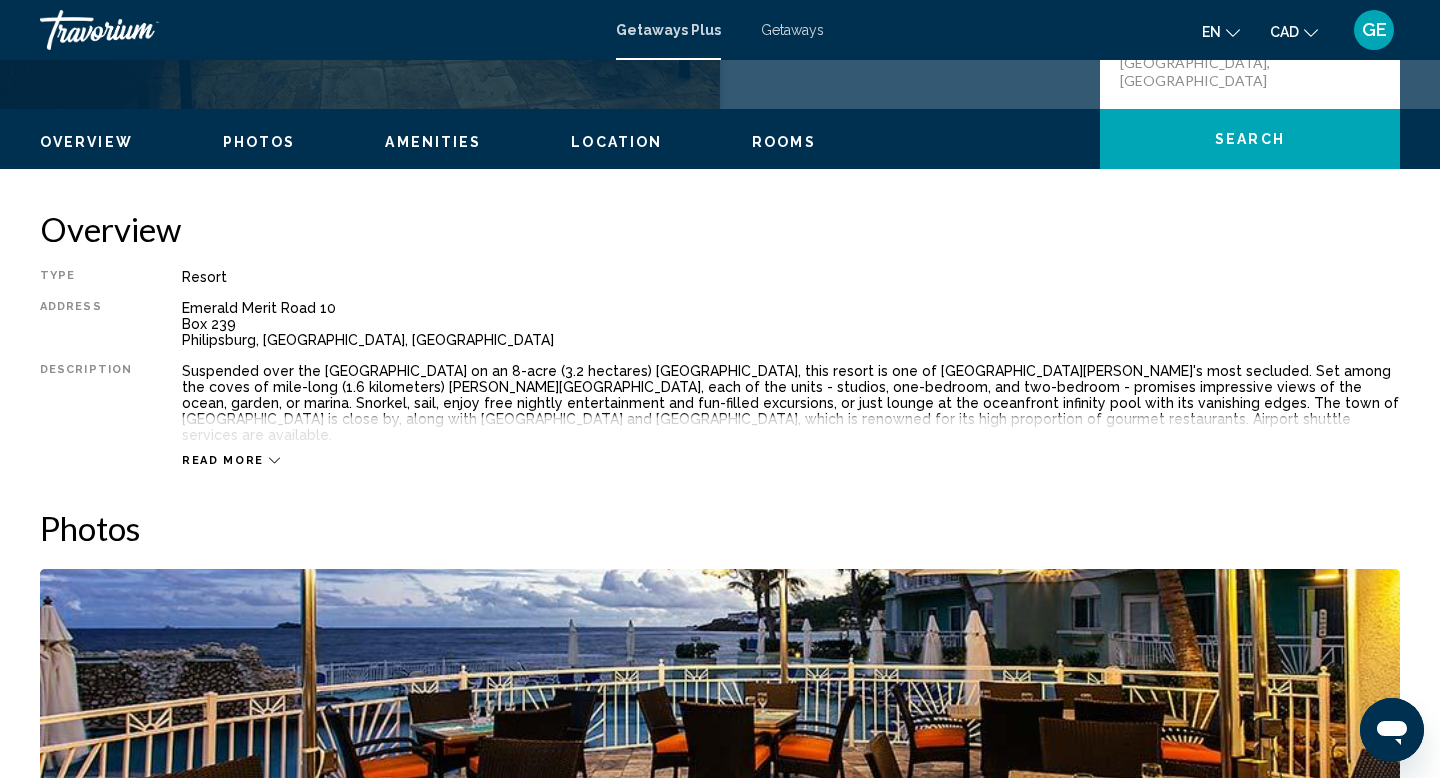 scroll, scrollTop: 554, scrollLeft: 0, axis: vertical 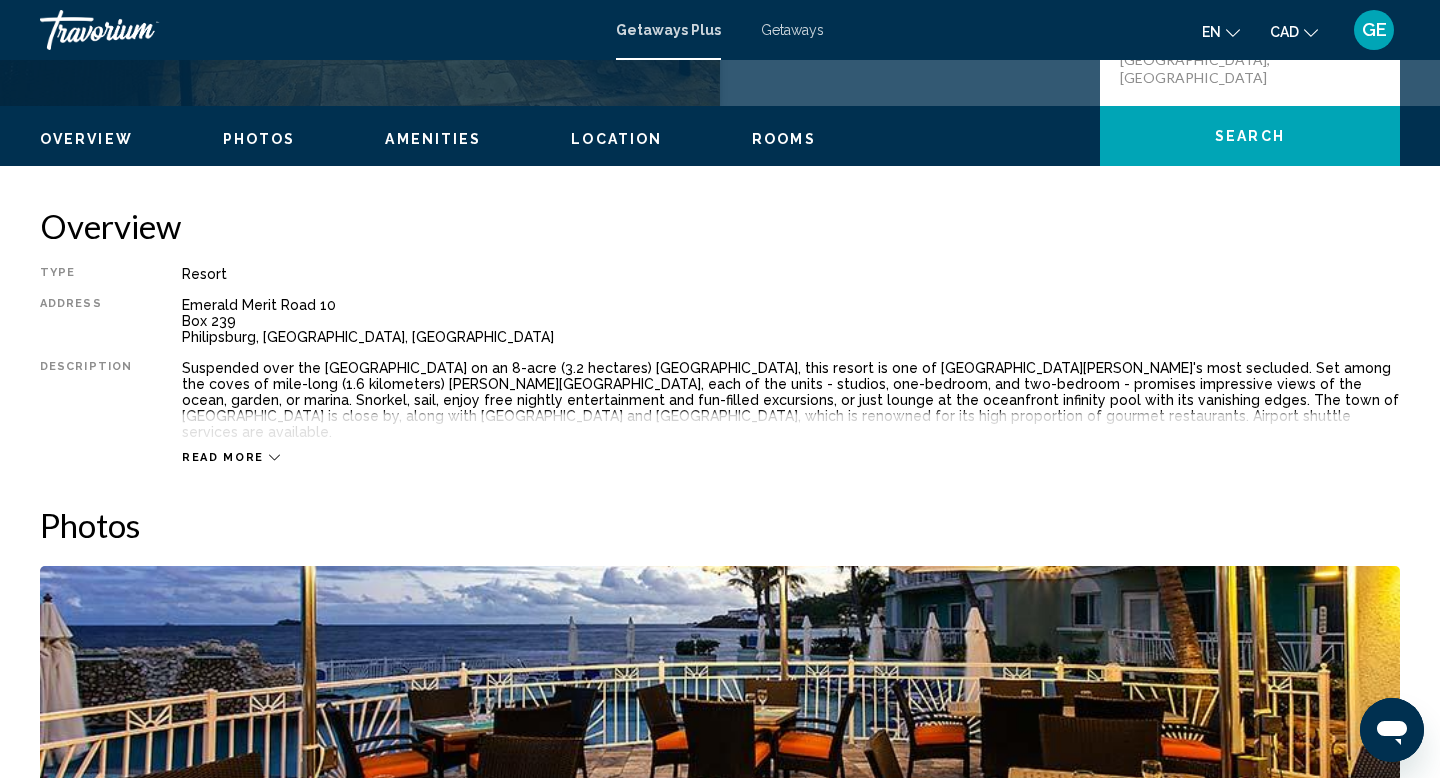 click on "Read more" at bounding box center (223, 457) 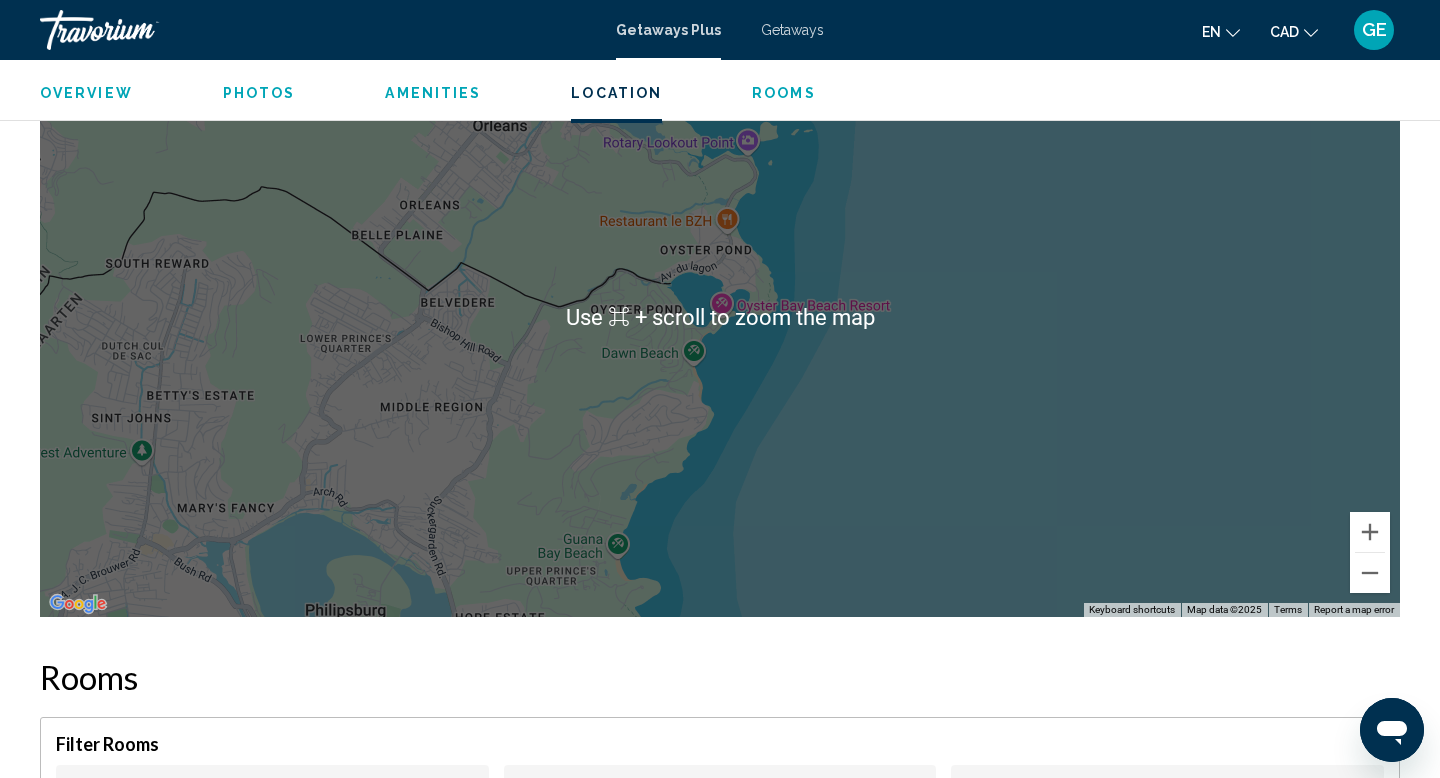scroll, scrollTop: 2099, scrollLeft: 0, axis: vertical 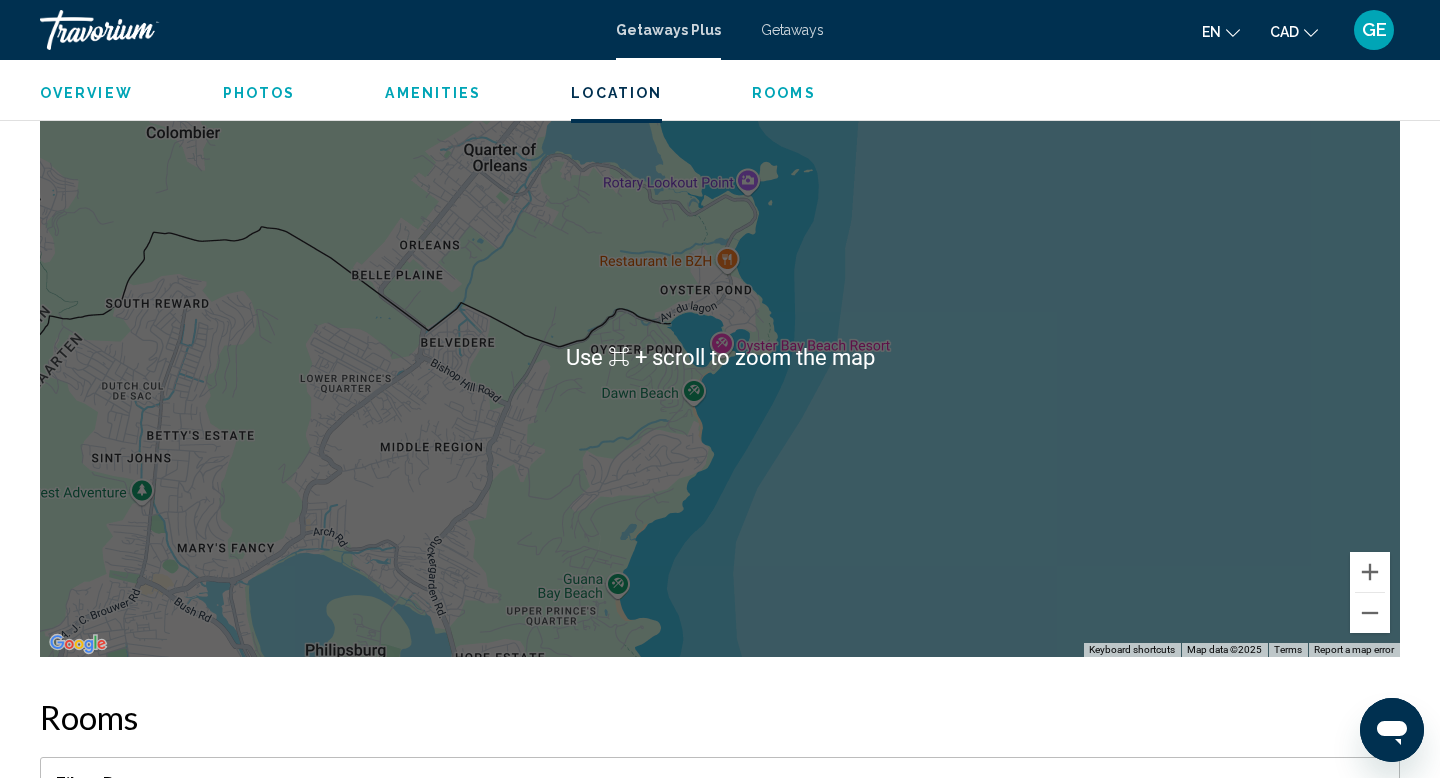 click on "Rooms" at bounding box center [720, 717] 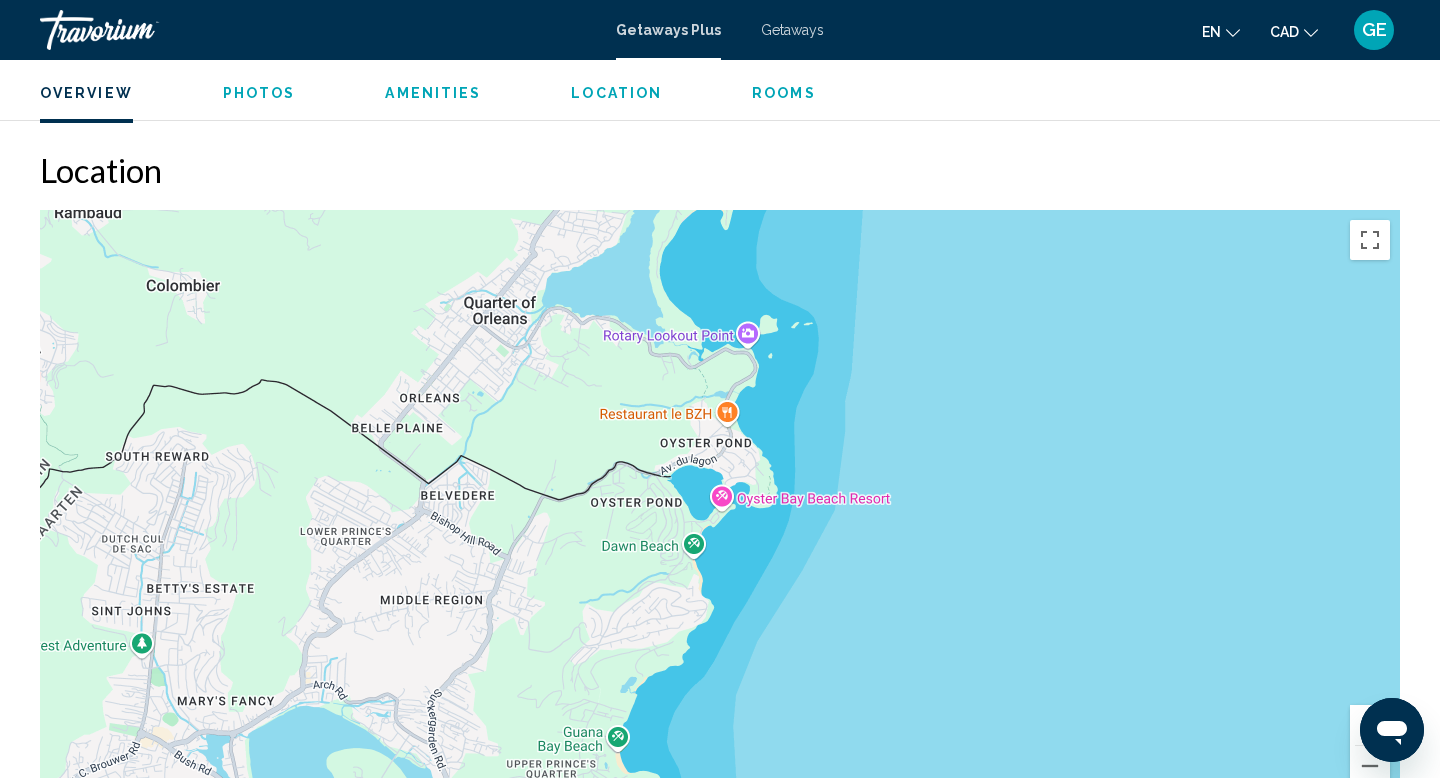 scroll, scrollTop: 0, scrollLeft: 0, axis: both 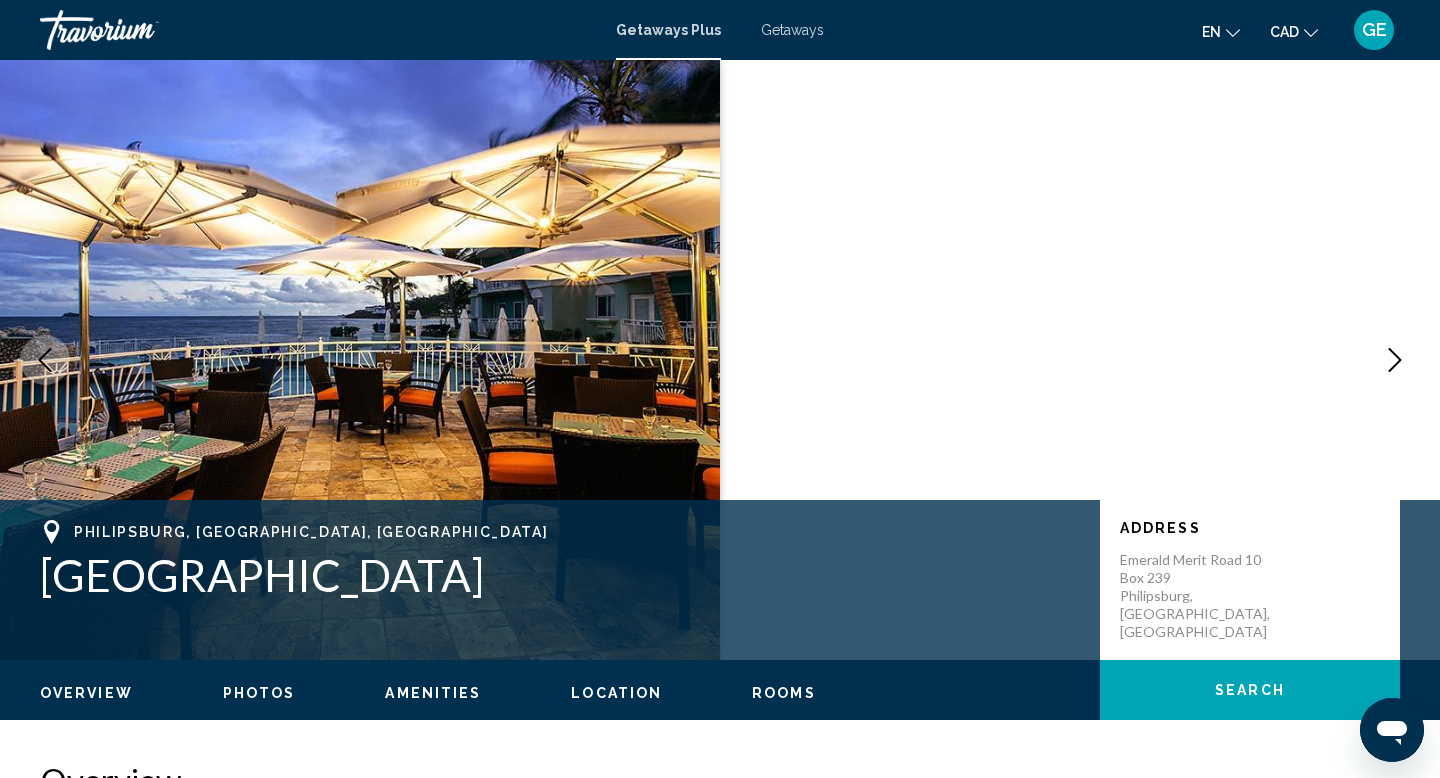 drag, startPoint x: 535, startPoint y: 584, endPoint x: 28, endPoint y: 594, distance: 507.0986 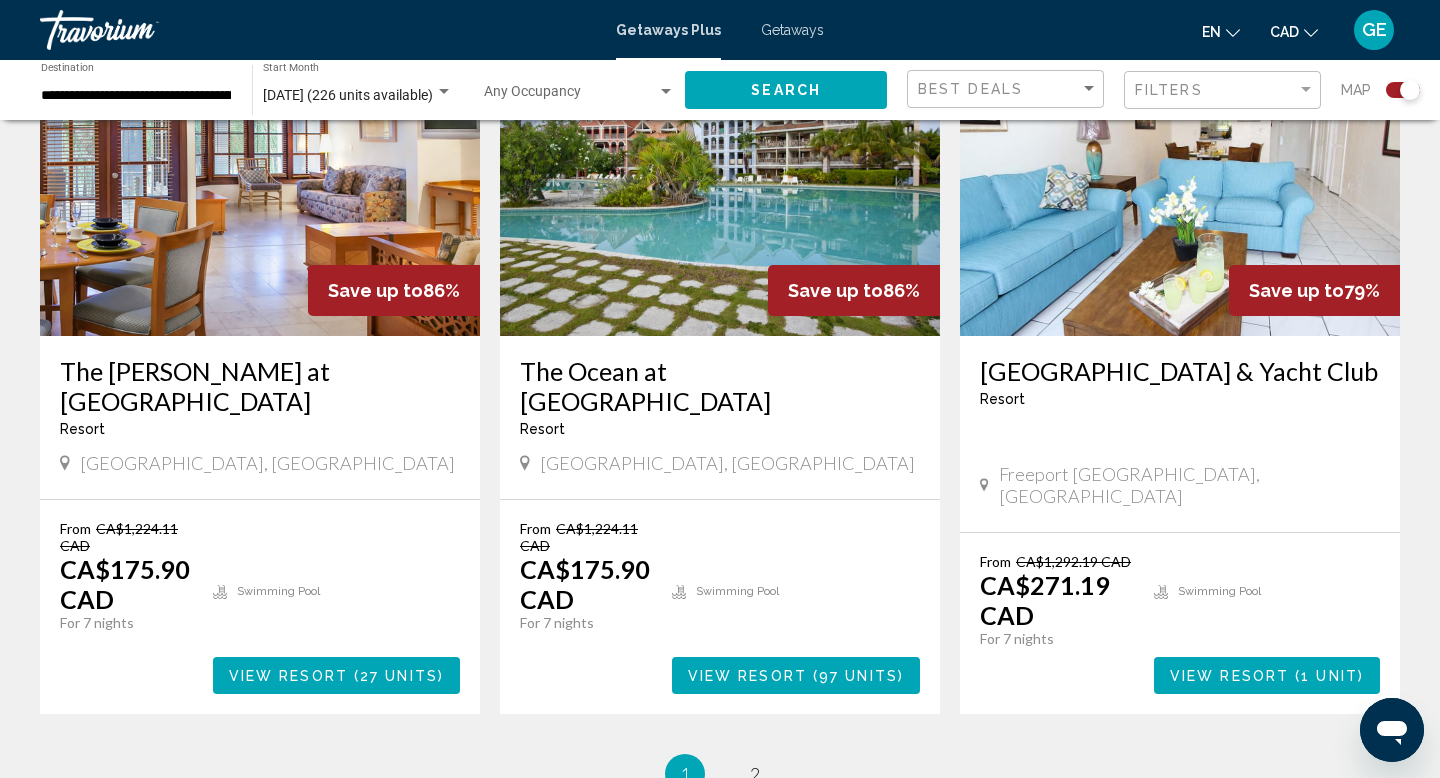 scroll, scrollTop: 3006, scrollLeft: 0, axis: vertical 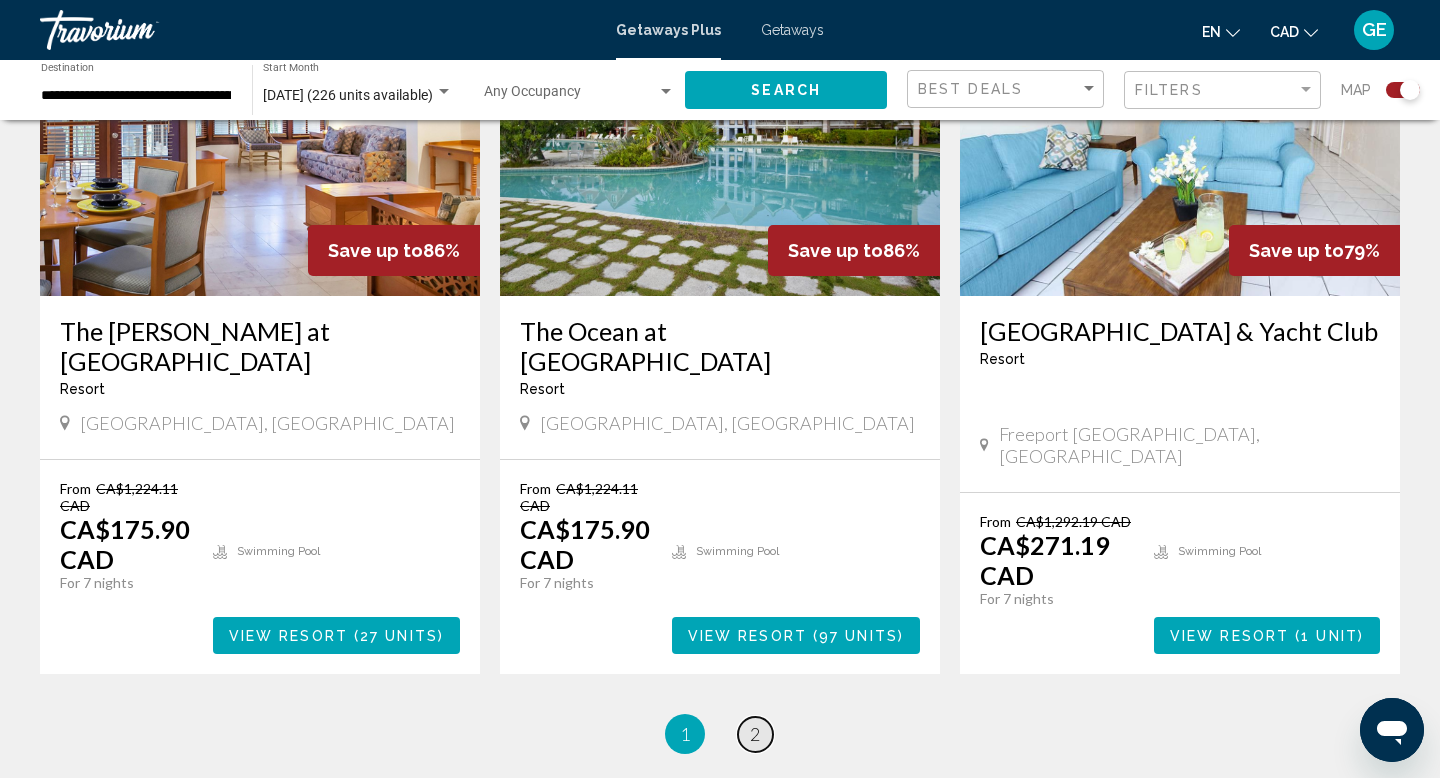 click on "2" at bounding box center (755, 734) 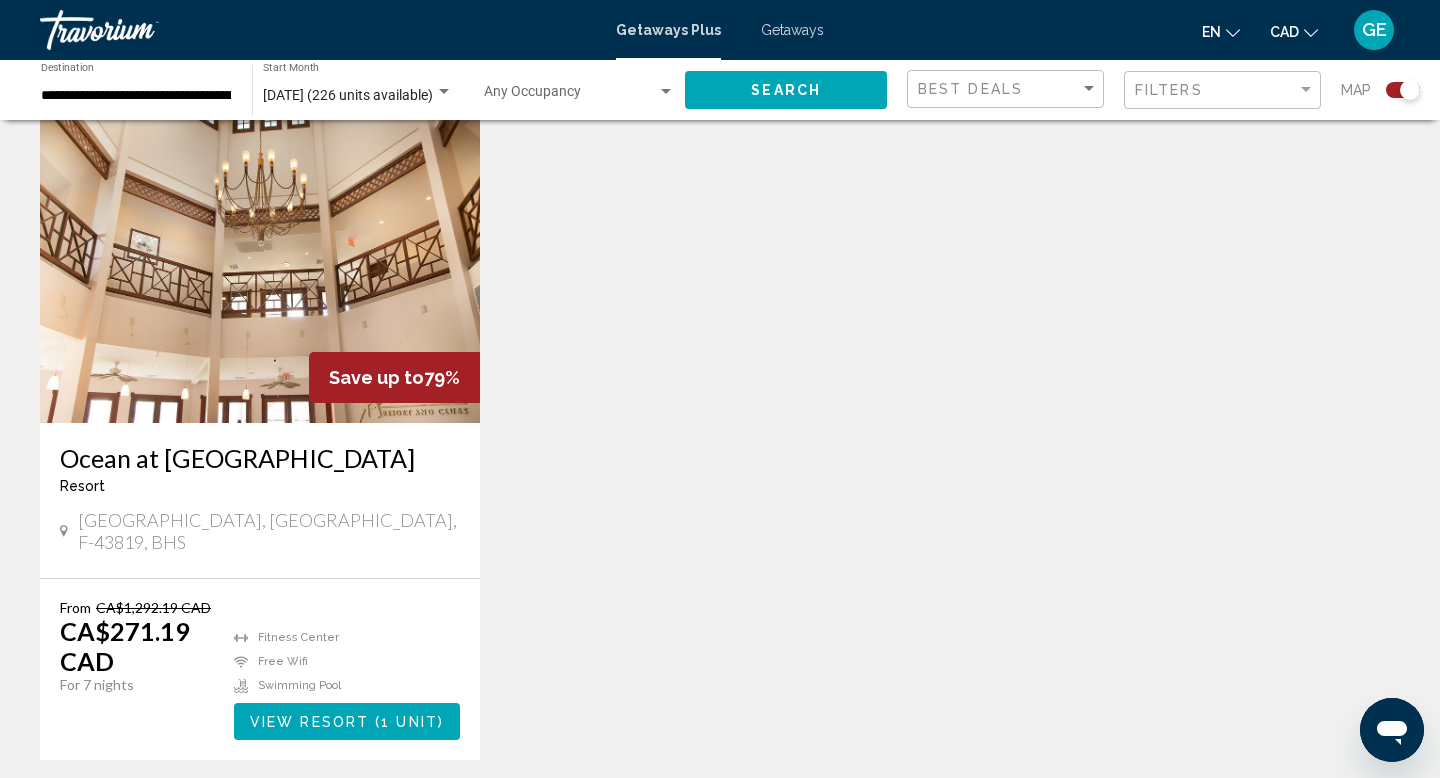 scroll, scrollTop: 726, scrollLeft: 0, axis: vertical 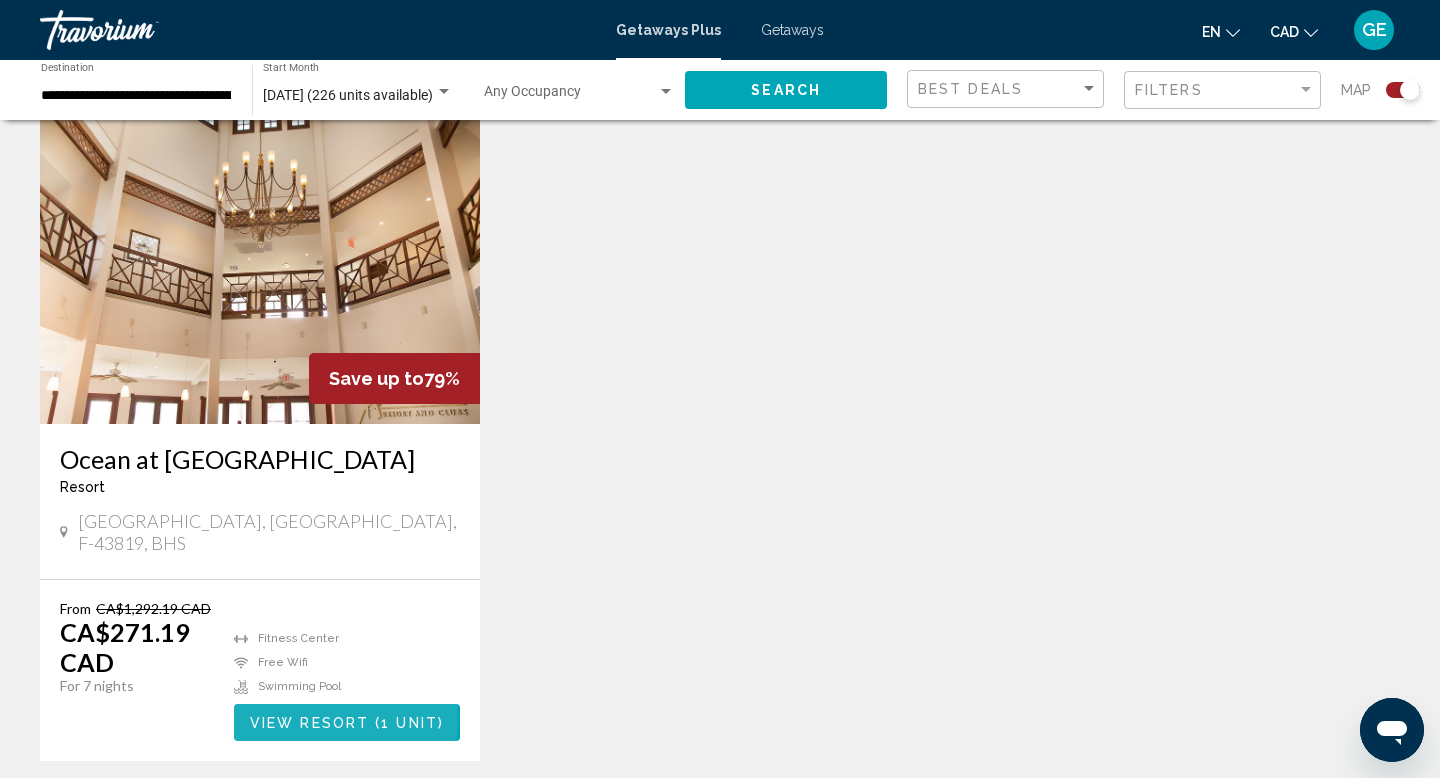 click on "View Resort" at bounding box center [309, 723] 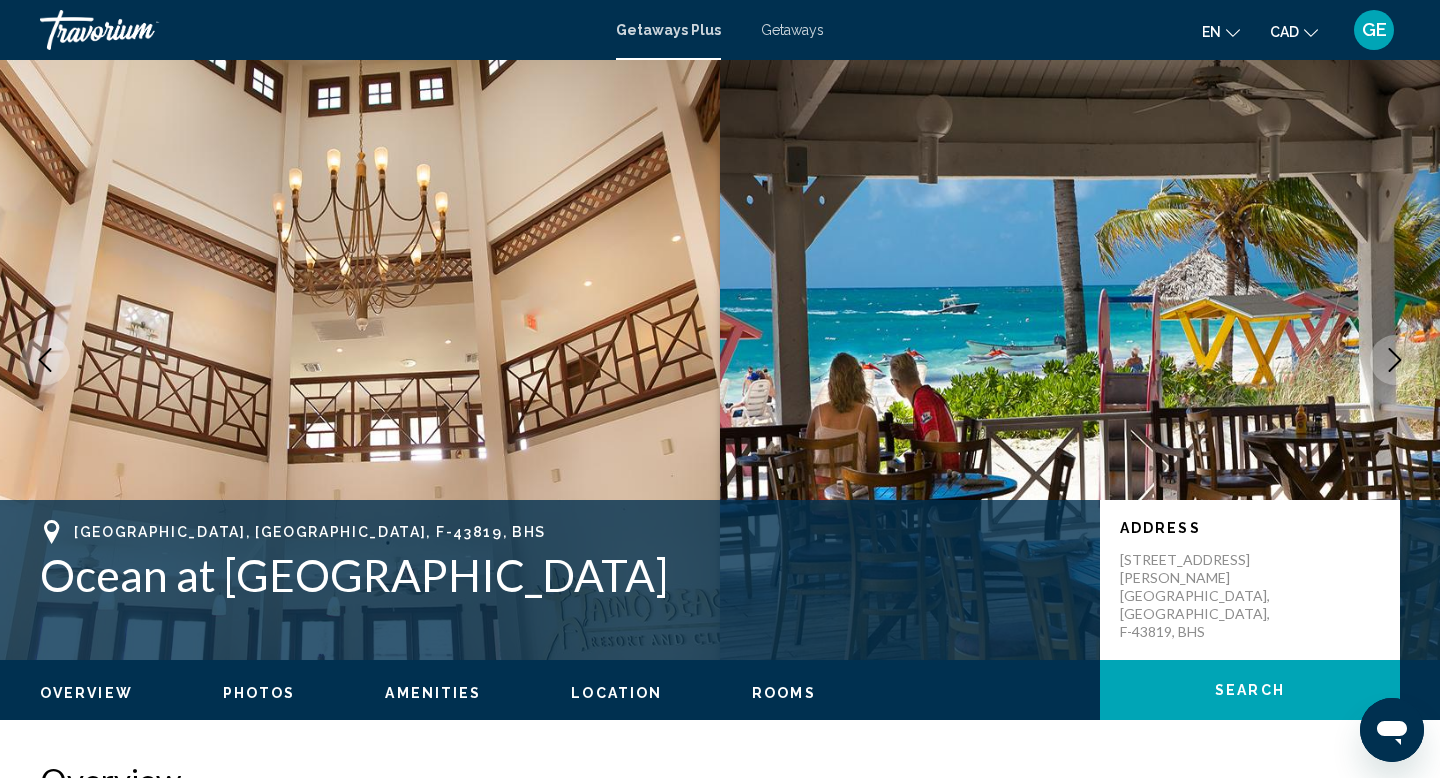 scroll, scrollTop: 2237, scrollLeft: 0, axis: vertical 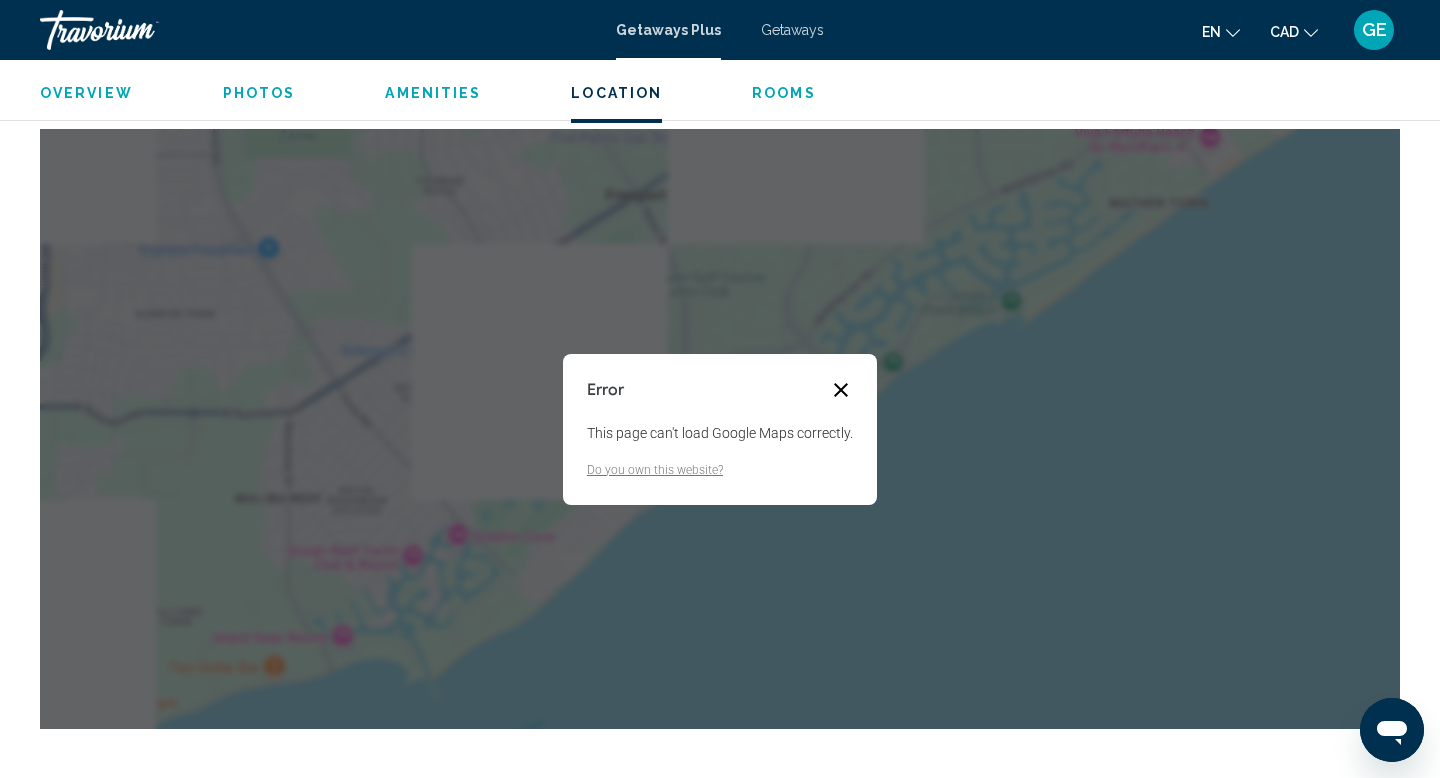click at bounding box center [841, 390] 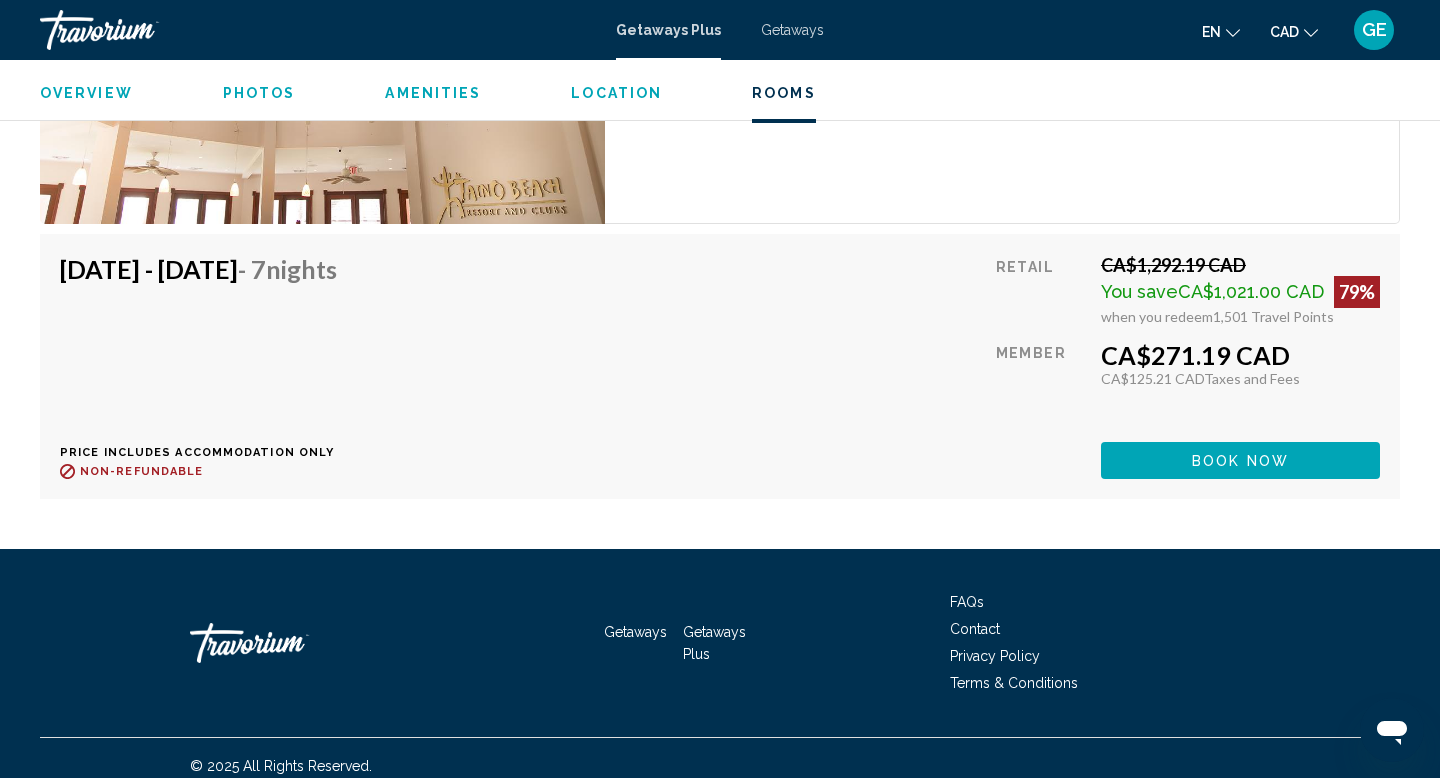 scroll, scrollTop: 3232, scrollLeft: 0, axis: vertical 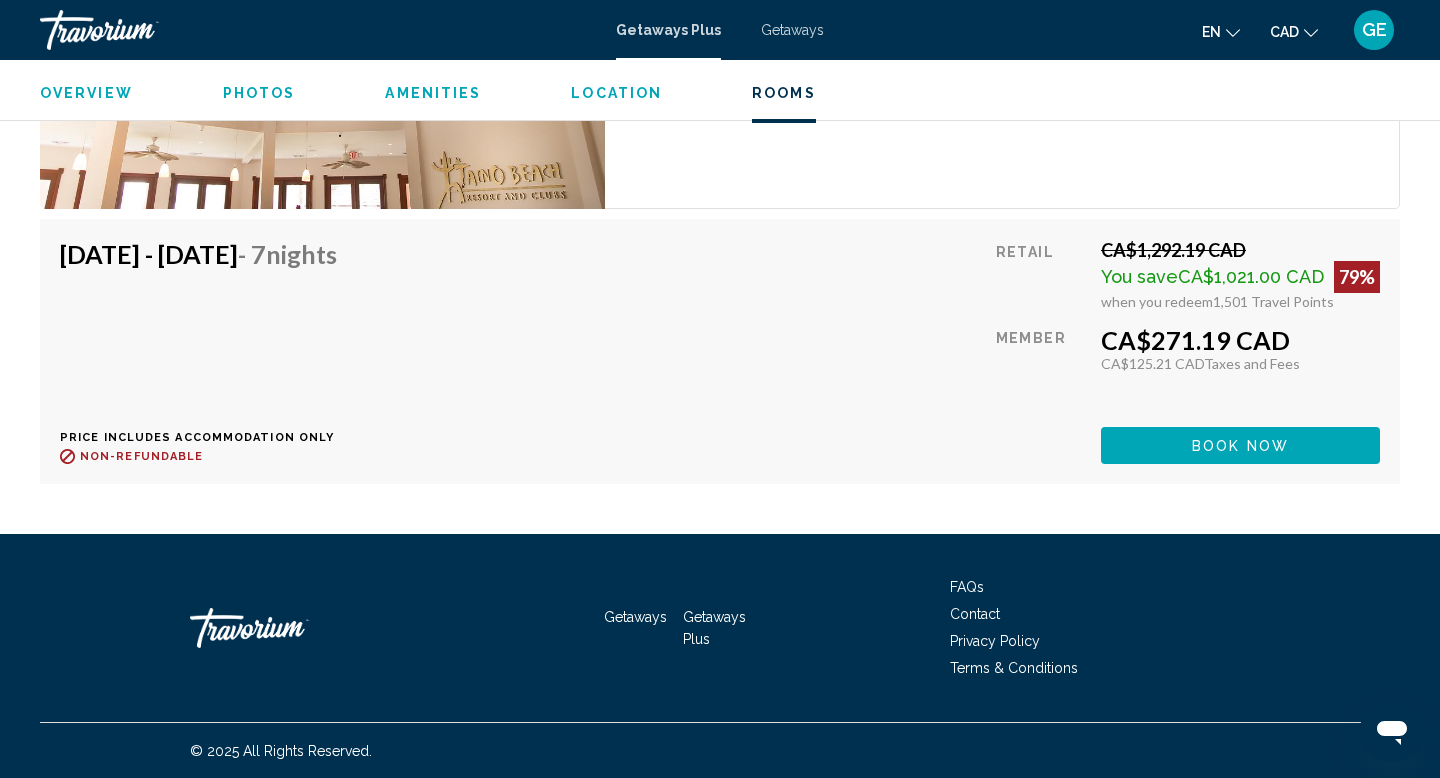 click on "Overview Type Resort All-Inclusive No All-Inclusive Address [STREET_ADDRESS][PERSON_NAME], BHS Description Located on [GEOGRAPHIC_DATA], and surrounded by clear blue sea, white-powder beaches, and lush tropical landscaping, the resort offers privacy and charm. Besides the beautiful private beach, on-site there is a lagoon-style pool with a swim-up bar, waterslide, lazy river, and waterfalls and caves. When you have had enough sun and fun, enjoy a tropical drink at the [GEOGRAPHIC_DATA]. Whether you want a romantic escape, family fun, adventure, or just to get away from it all, it's all in reach at [GEOGRAPHIC_DATA]. Read more
Photos Amenities gym wifi pool No Amenities available. All-Inclusive Information Location ← Move left → Move right ↑ Move up ↓ Move down + Zoom in - Zoom out Home Jump left by 75% End Jump right by 75% Page Up Jump up by 75% Page Down Jump down by 75% To navigate, press the arrow keys. Use ⌘ + scroll to zoom the map 500 m" at bounding box center (720, -969) 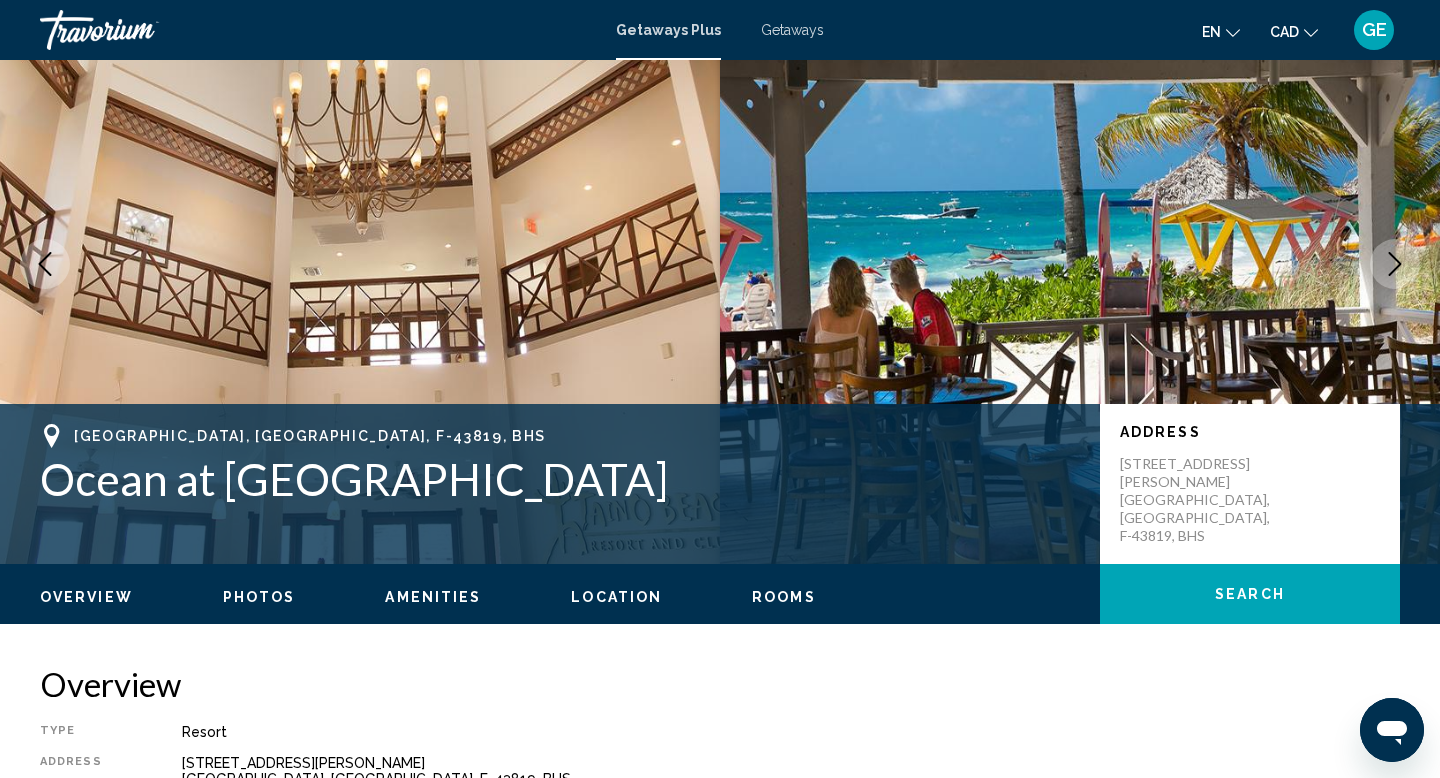 scroll, scrollTop: 0, scrollLeft: 0, axis: both 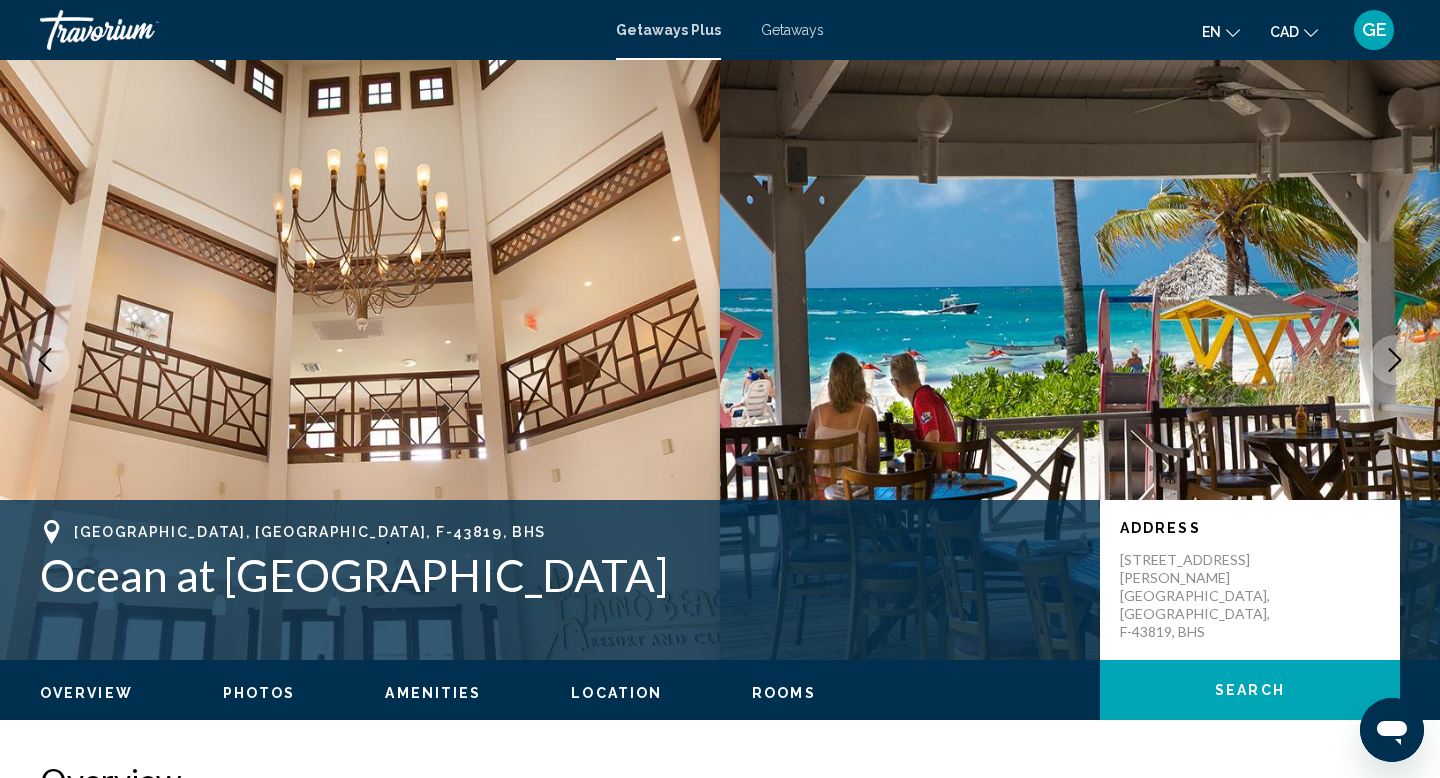 click at bounding box center (1395, 360) 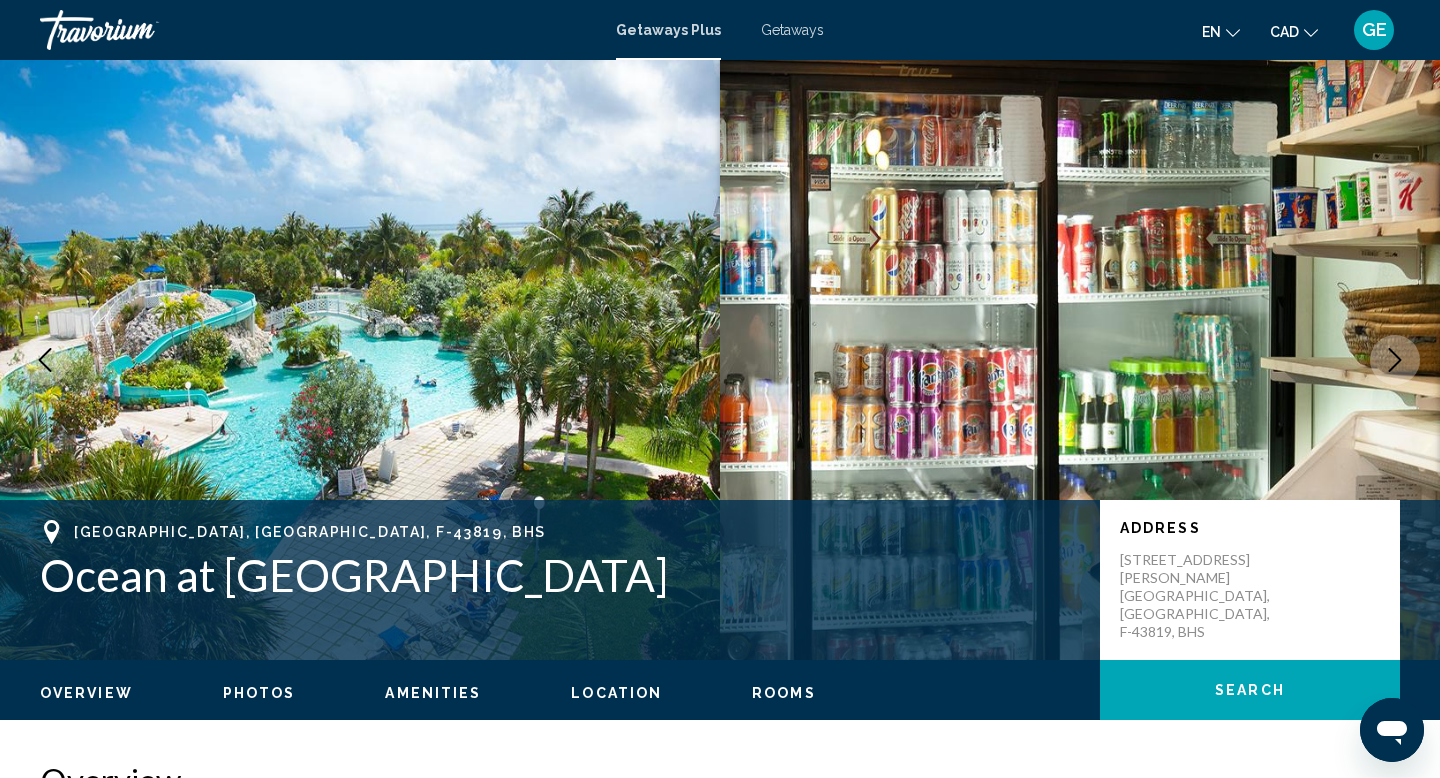 click at bounding box center [1395, 360] 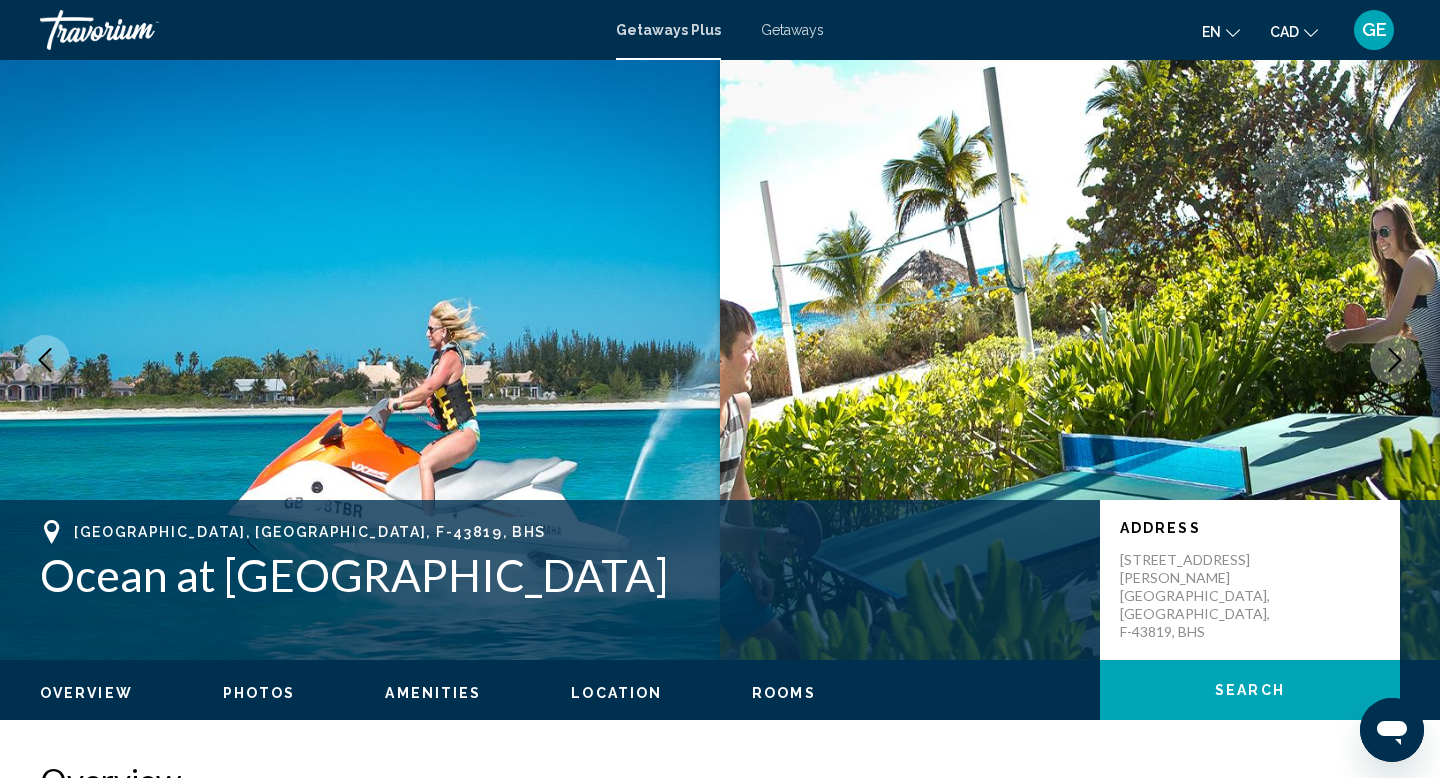 click at bounding box center (1395, 360) 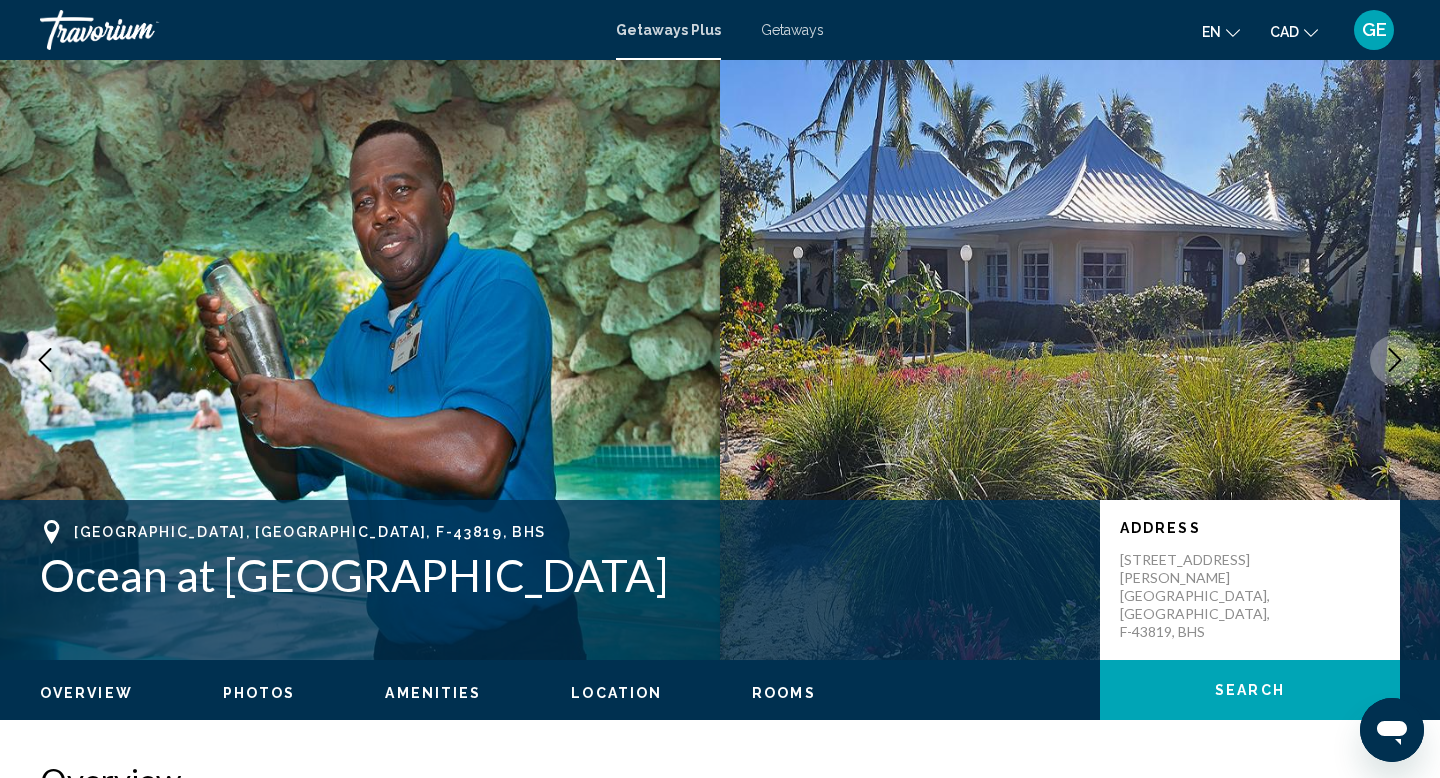 click at bounding box center (1395, 360) 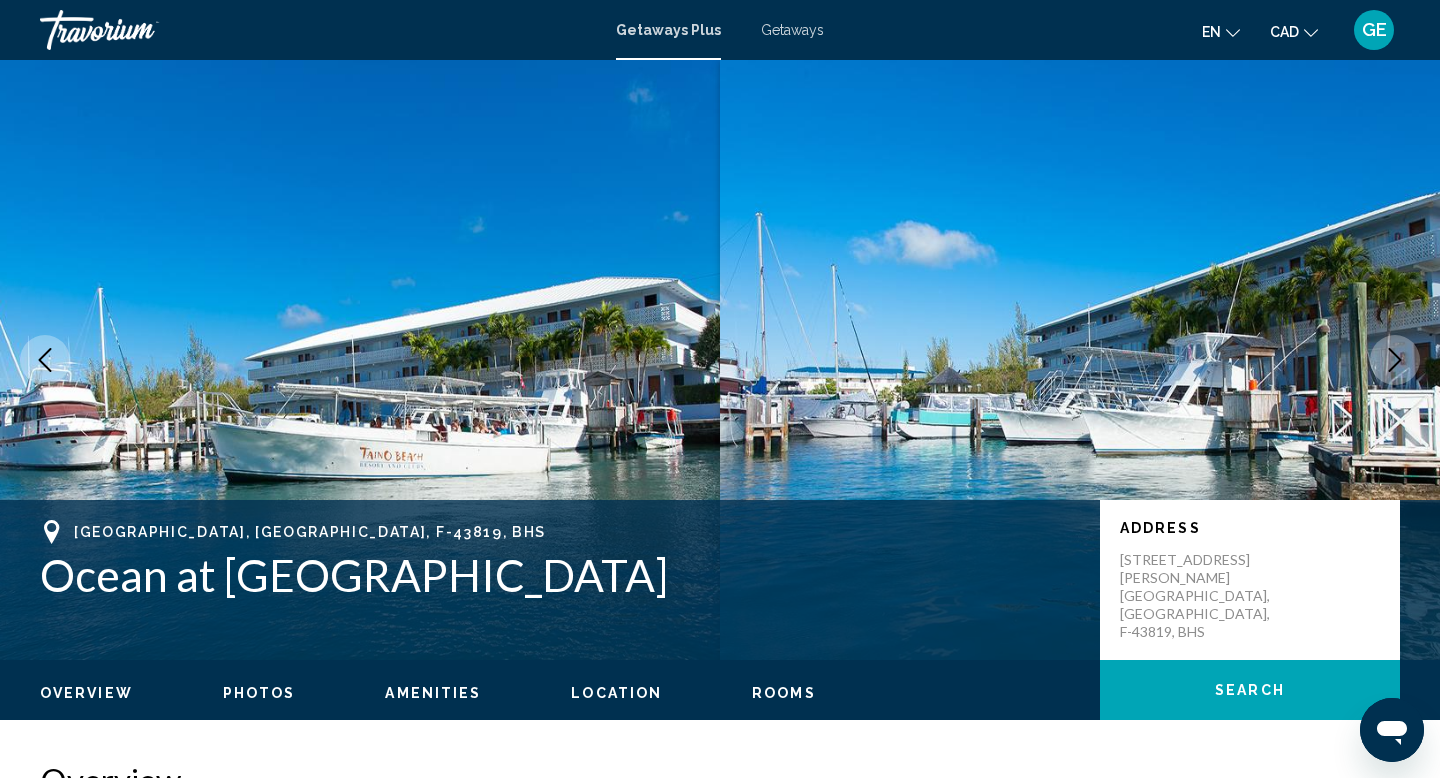 click at bounding box center [1395, 360] 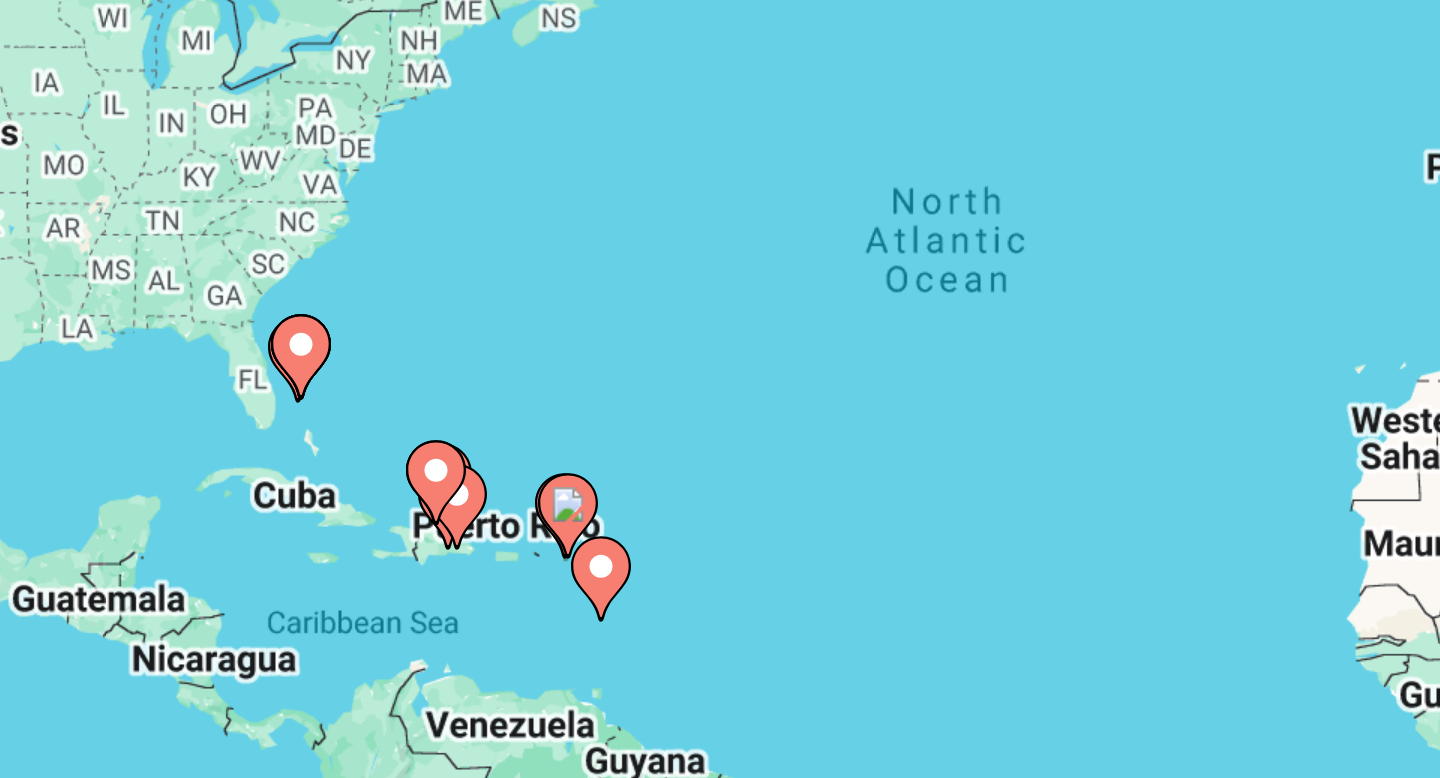 click 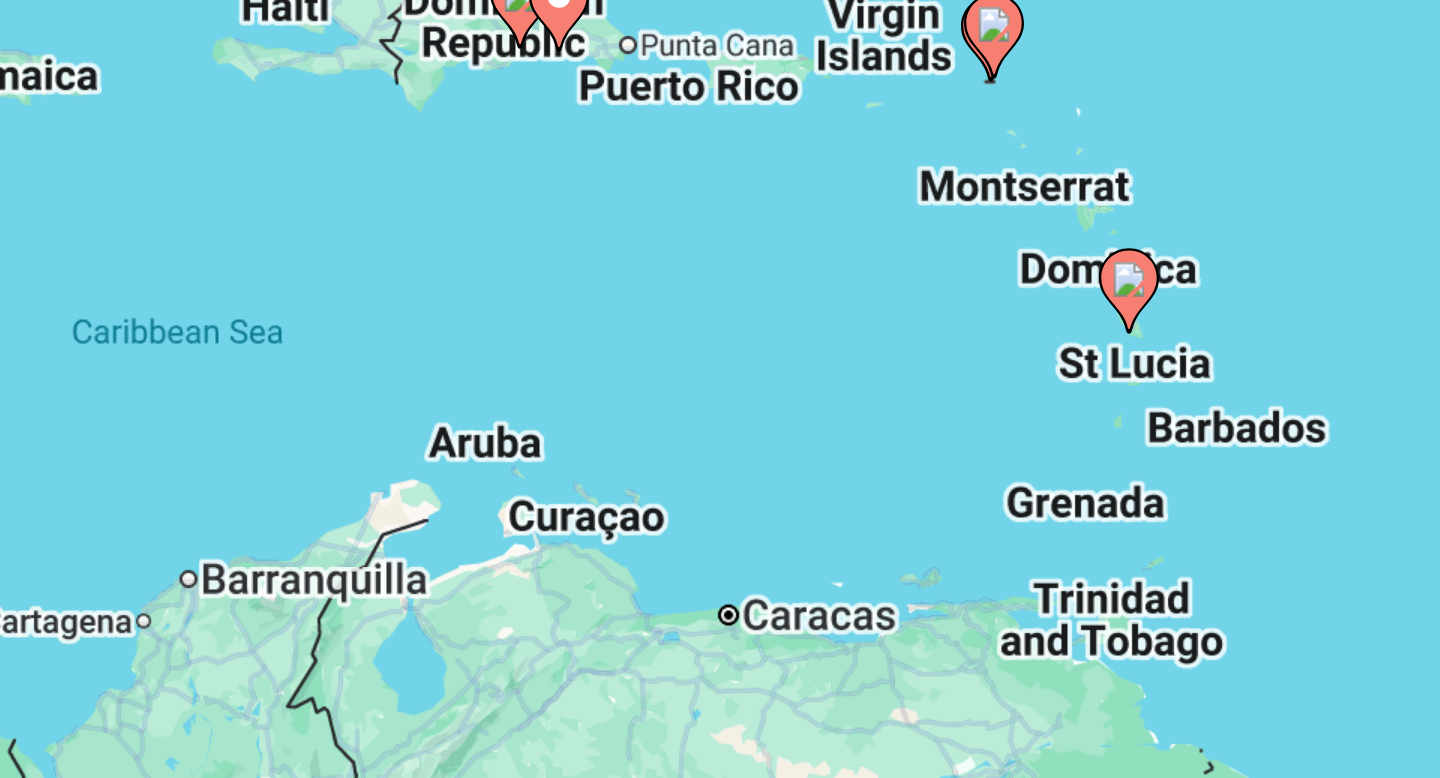 click 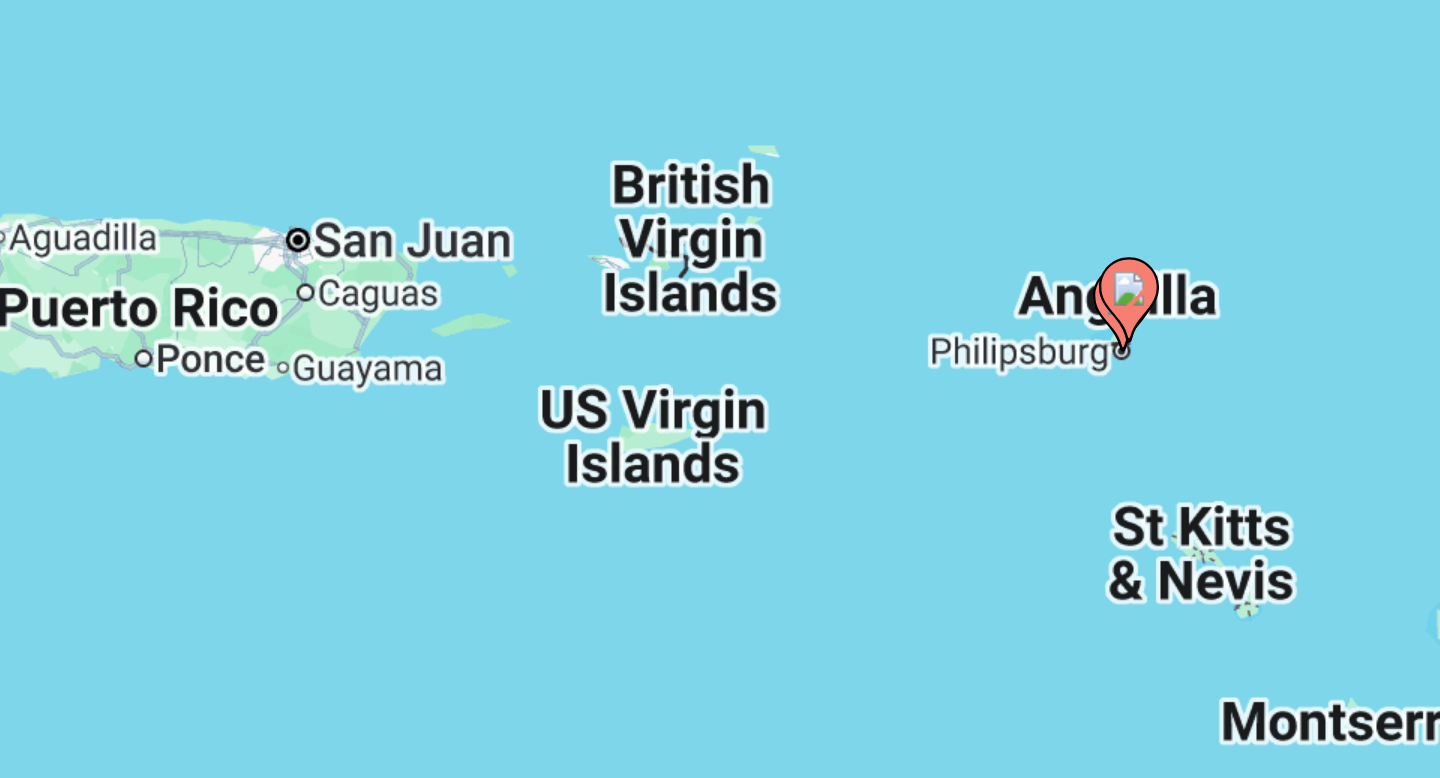 click 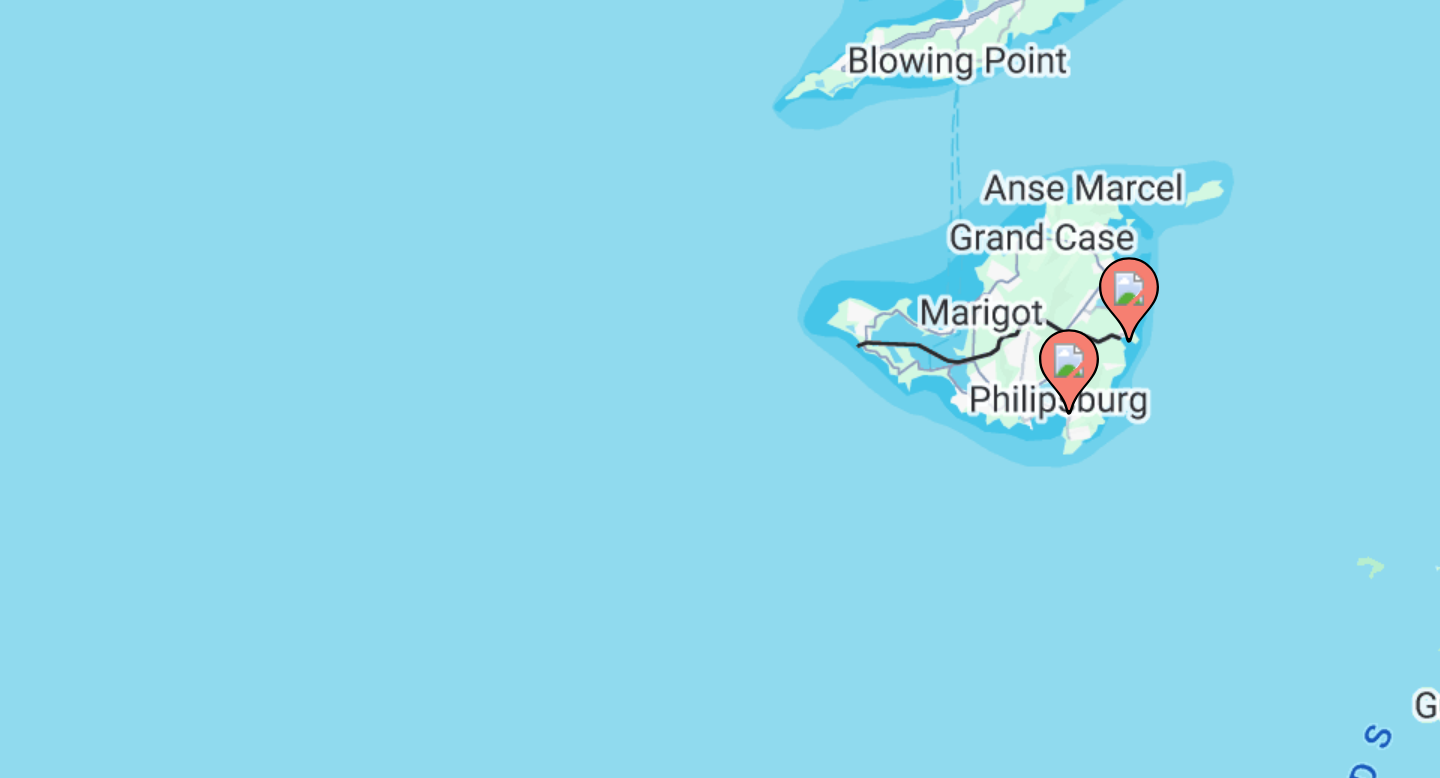 click 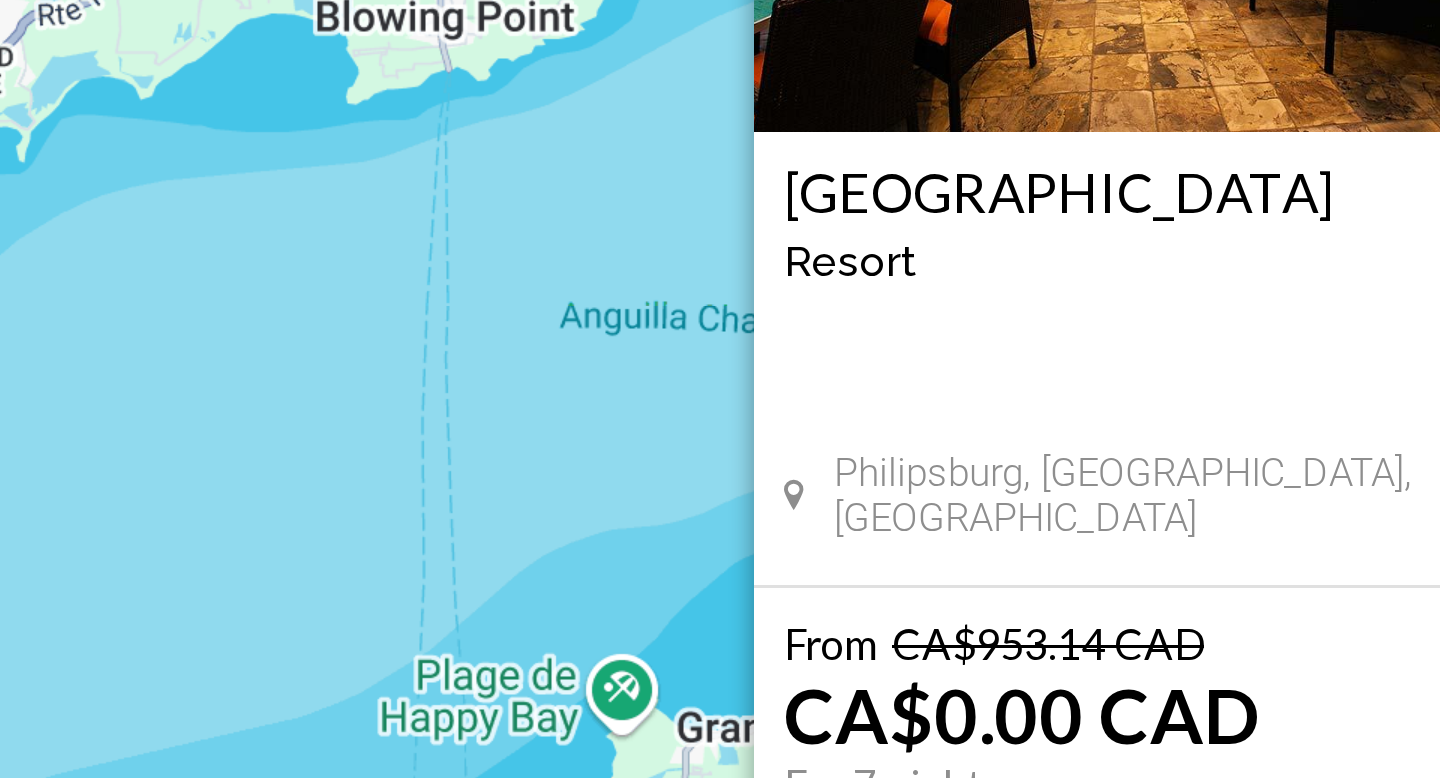 click on "To navigate, press the arrow keys. To activate drag with keyboard, press Alt + Enter. Once in keyboard drag state, use the arrow keys to move the marker. To complete the drag, press the Enter key. To cancel, press Escape.  [GEOGRAPHIC_DATA]  -  This is an adults only resort
[GEOGRAPHIC_DATA], [GEOGRAPHIC_DATA], [GEOGRAPHIC_DATA] From [GEOGRAPHIC_DATA]$953.14 CAD CA$0.00 CAD For 7 nights You save  CA$953.14 [GEOGRAPHIC_DATA]" at bounding box center [720, 440] 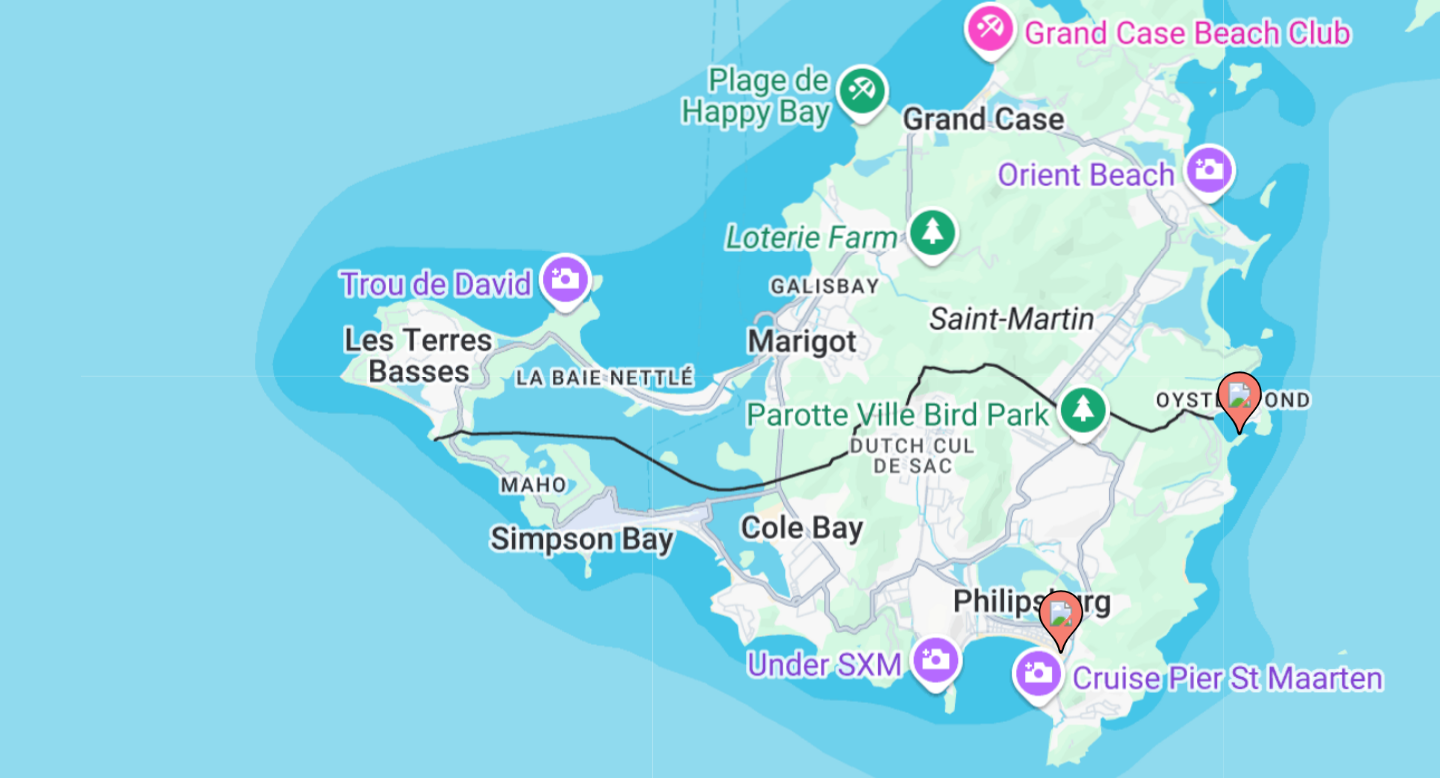 drag, startPoint x: 647, startPoint y: 542, endPoint x: 753, endPoint y: 298, distance: 266.03006 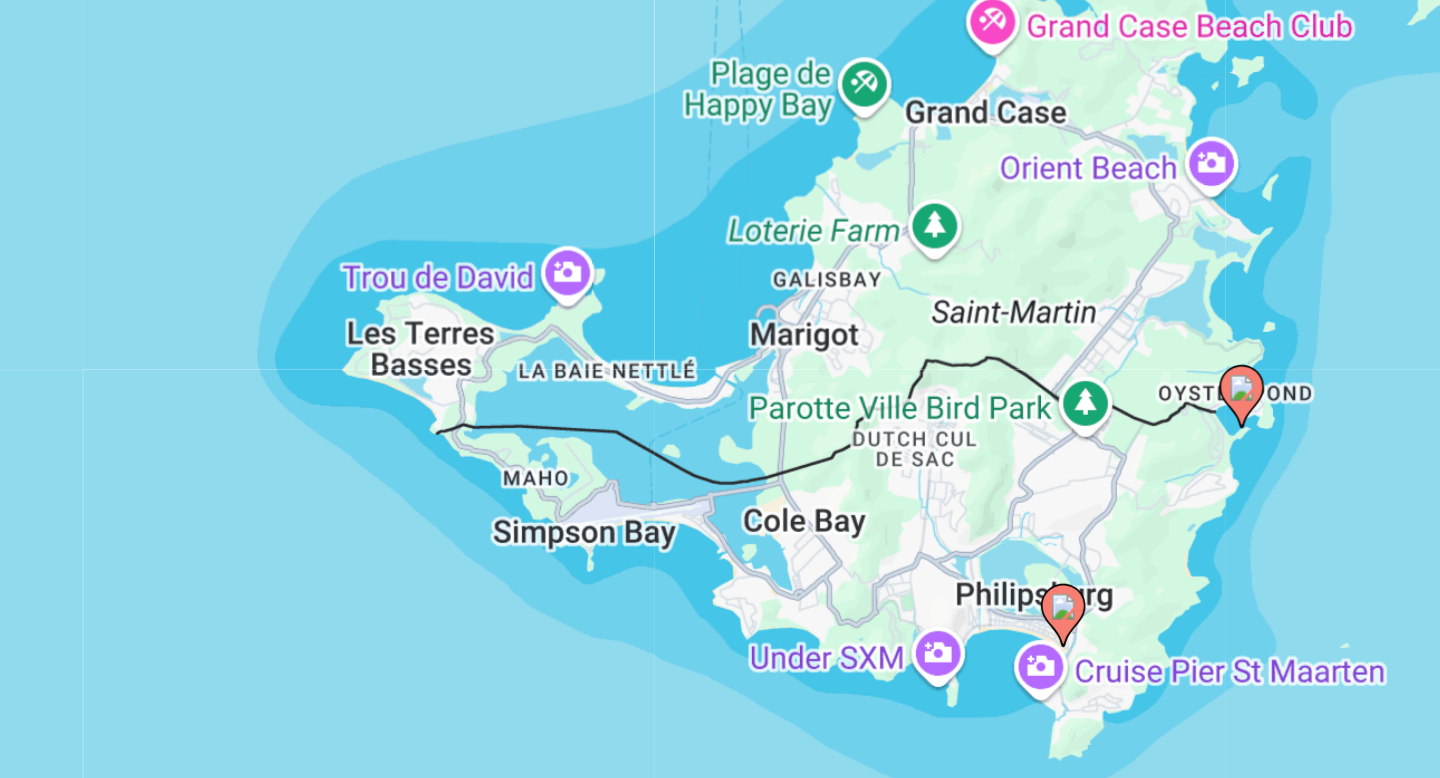 click 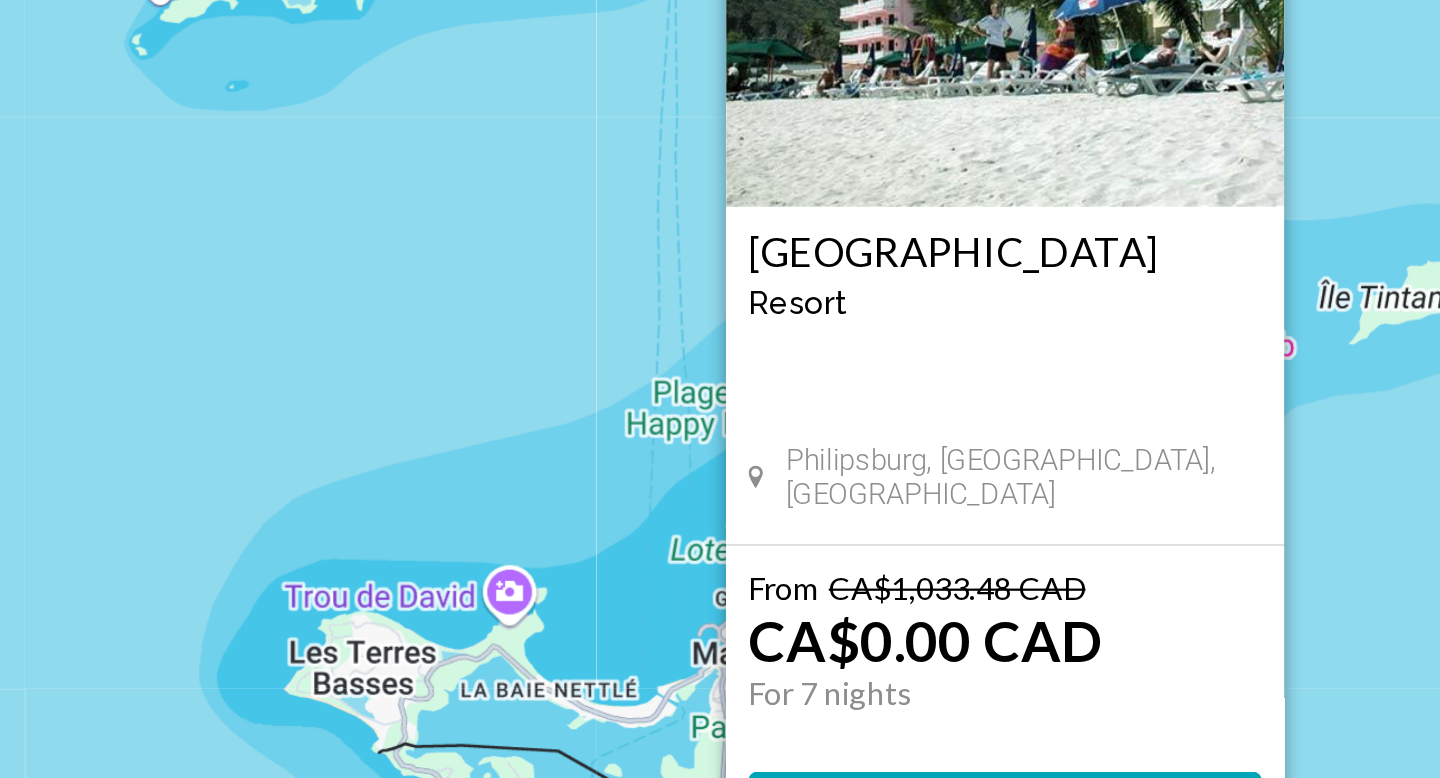 click on "To navigate, press the arrow keys. To activate drag with keyboard, press Alt + Enter. Once in keyboard drag state, use the arrow keys to move the marker. To complete the drag, press the Enter key. To cancel, press Escape.  [GEOGRAPHIC_DATA]  -  This is an adults only resort
[GEOGRAPHIC_DATA], [GEOGRAPHIC_DATA], [GEOGRAPHIC_DATA] From [GEOGRAPHIC_DATA]$1,033.48 CAD CA$0.00 CAD For 7 nights You save  CA$1,033.48 [GEOGRAPHIC_DATA]" at bounding box center [720, 440] 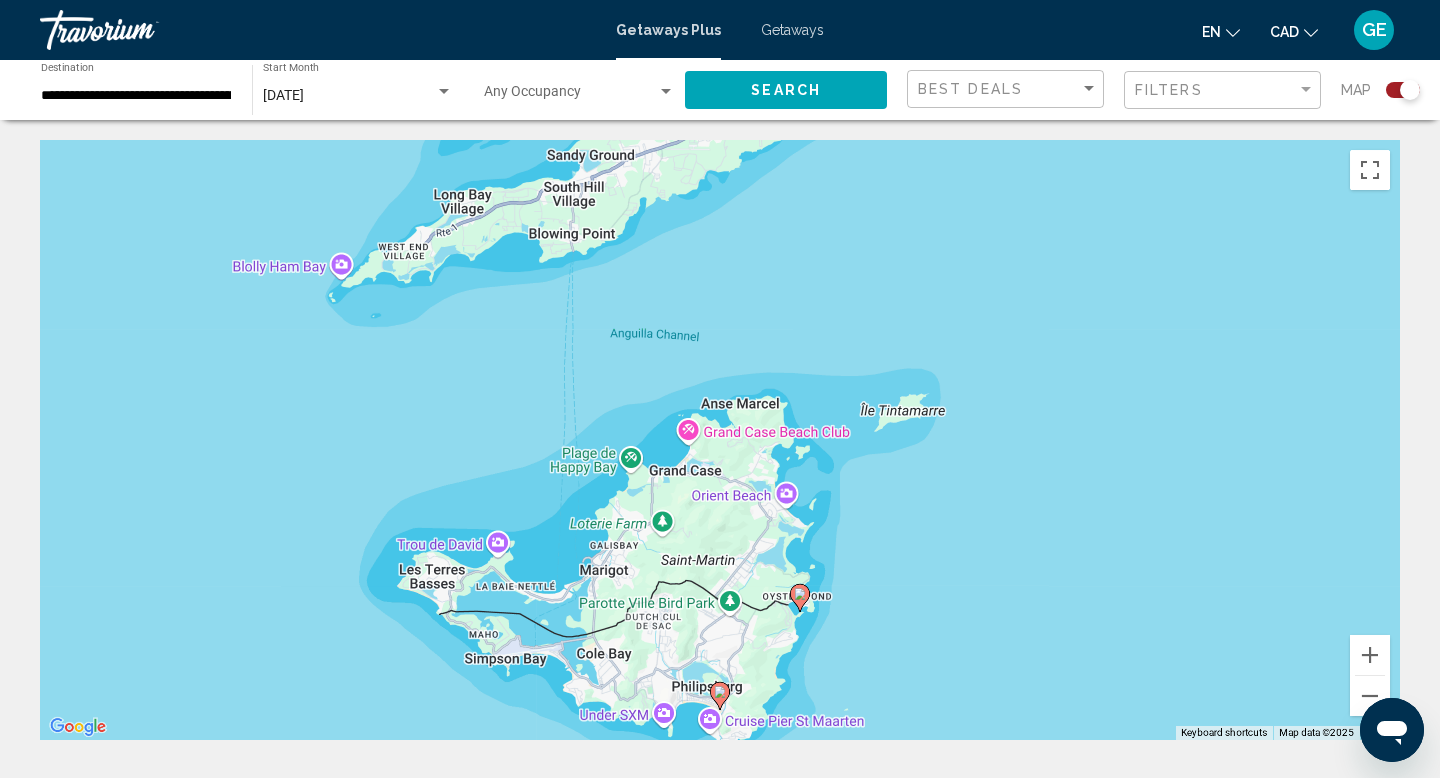 click on "To navigate, press the arrow keys. To activate drag with keyboard, press Alt + Enter. Once in keyboard drag state, use the arrow keys to move the marker. To complete the drag, press the Enter key. To cancel, press Escape." at bounding box center [720, 440] 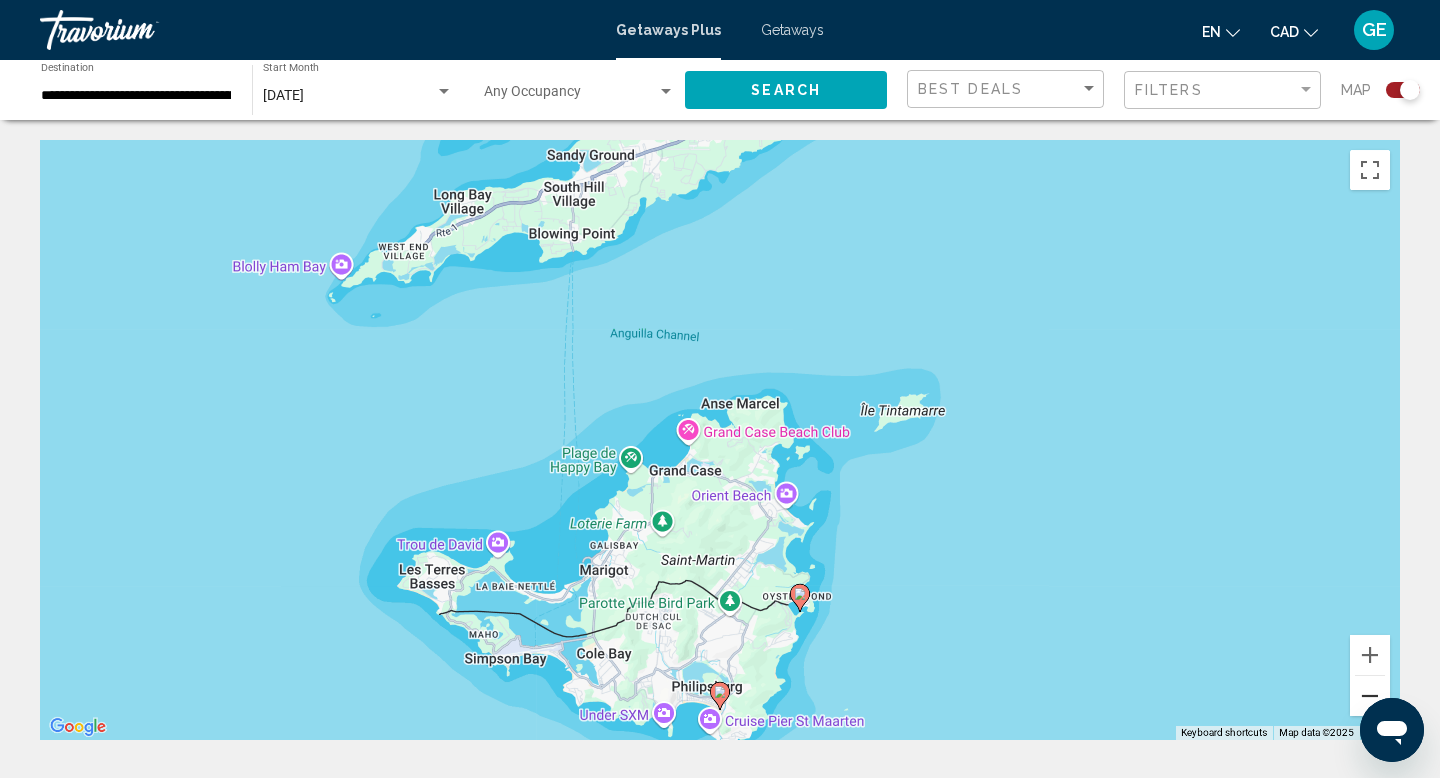 click at bounding box center (1370, 696) 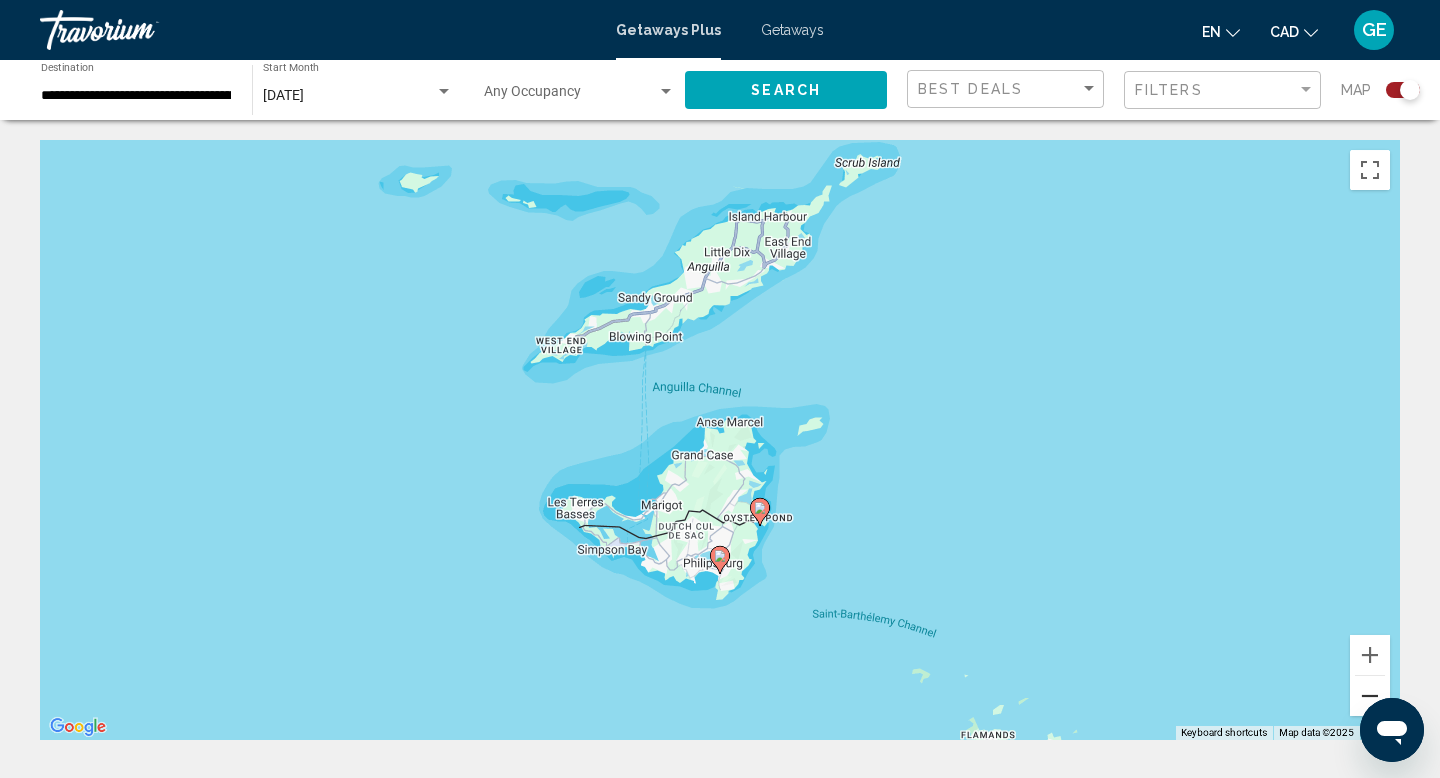 click at bounding box center (1370, 696) 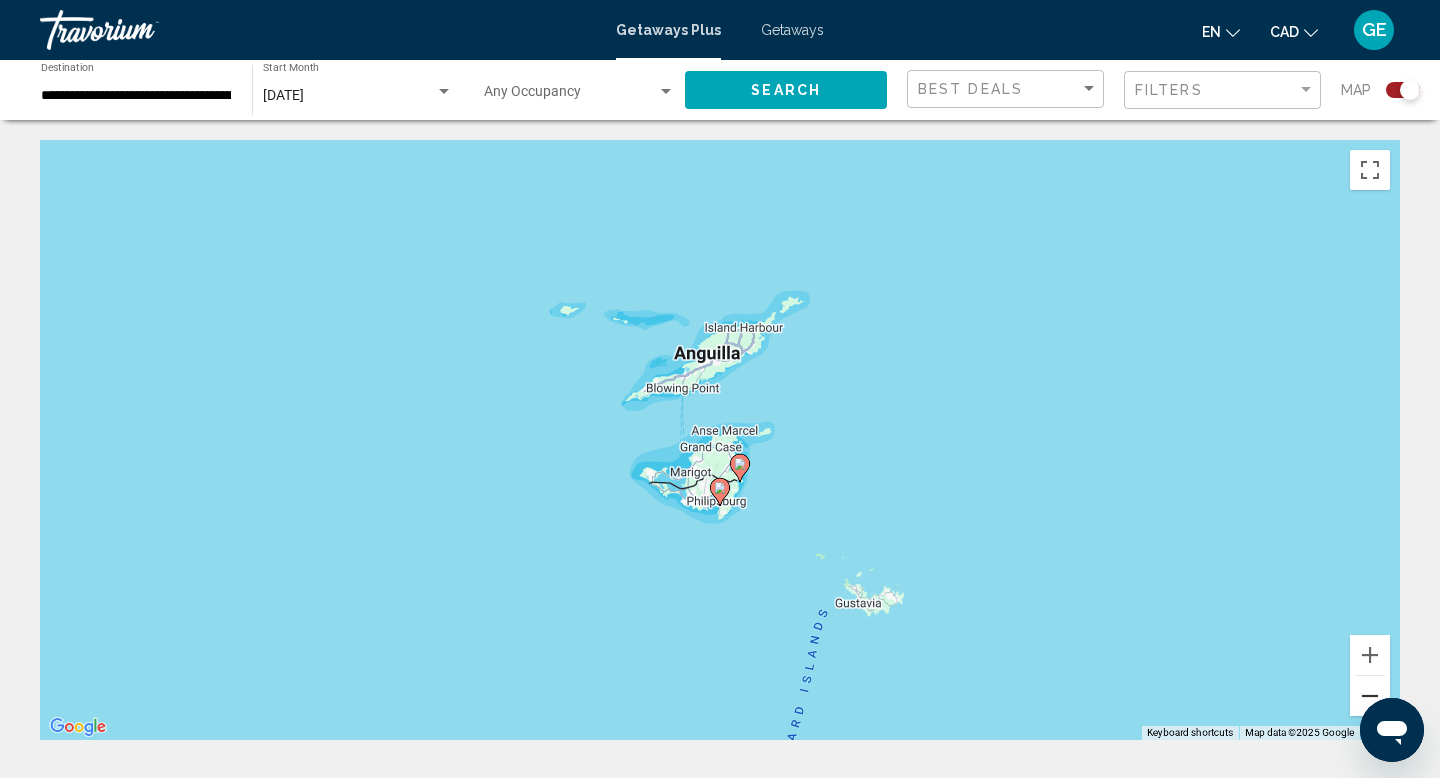 click at bounding box center (1370, 696) 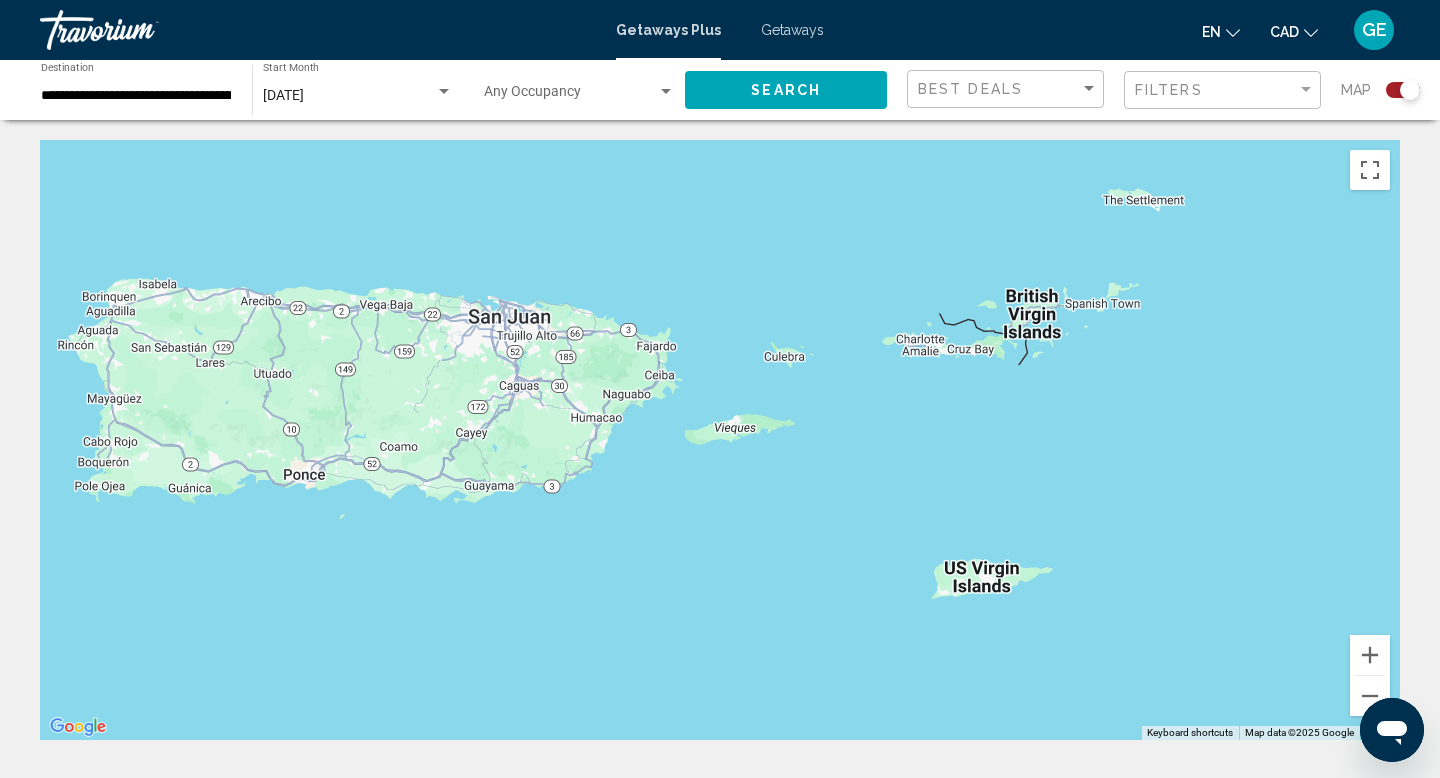 drag, startPoint x: 468, startPoint y: 553, endPoint x: 1371, endPoint y: 547, distance: 903.01996 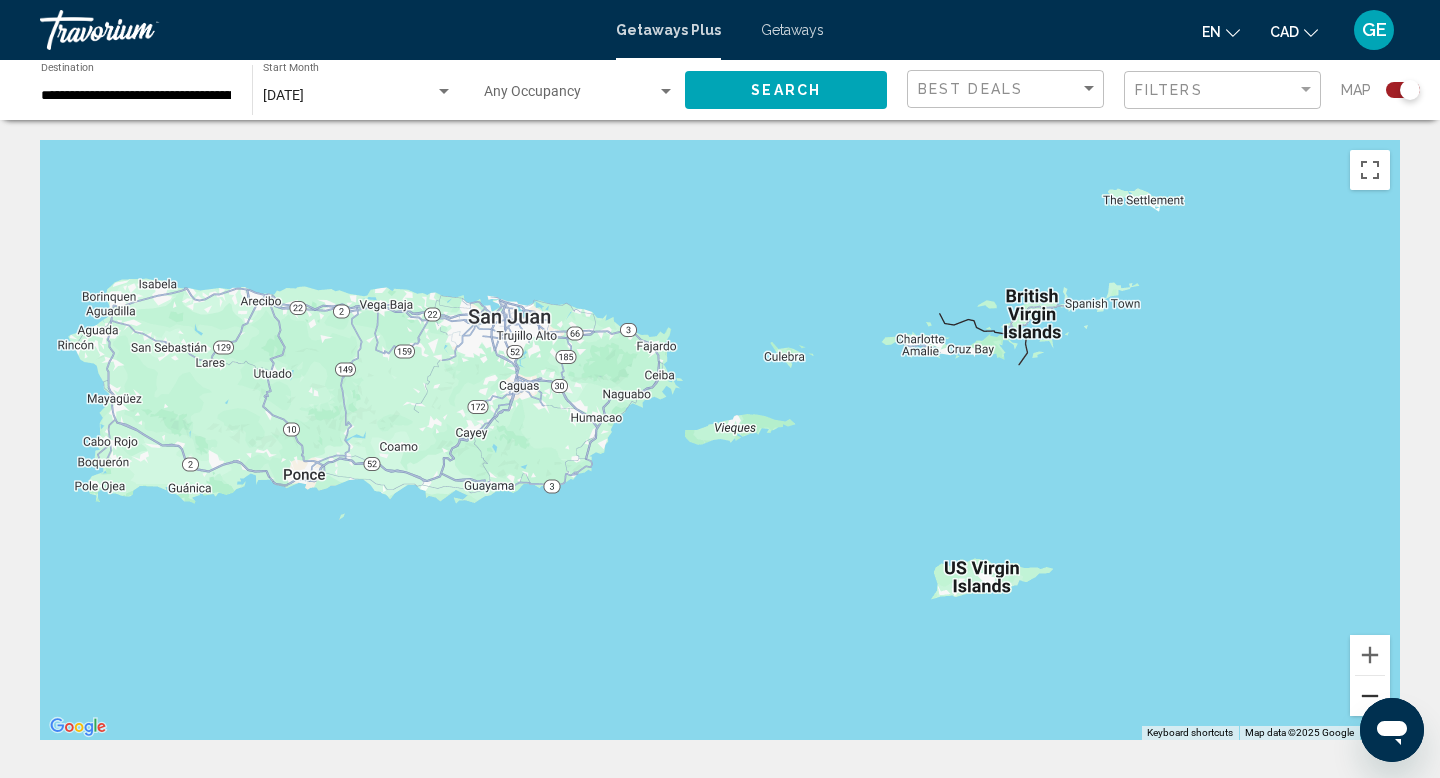 click at bounding box center (1370, 696) 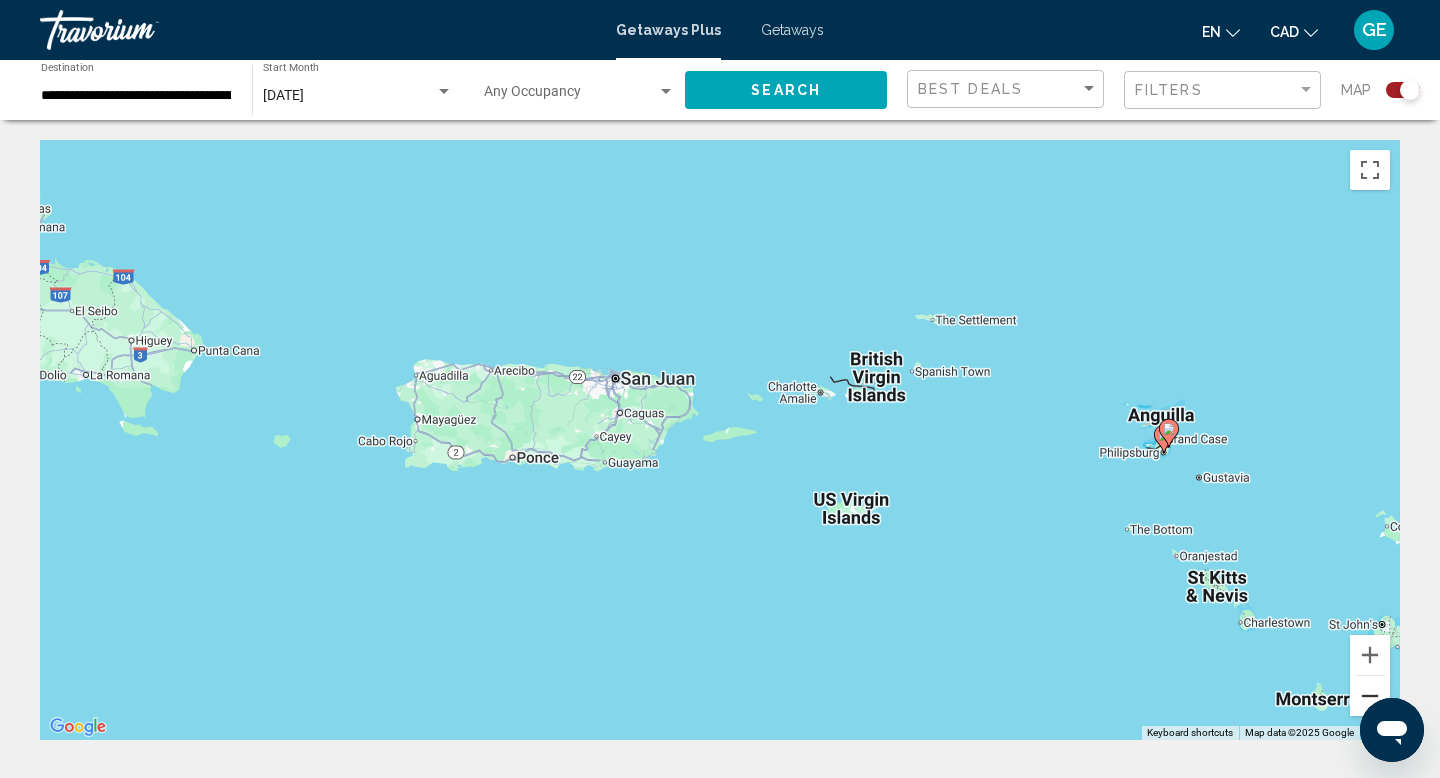 click at bounding box center (1370, 696) 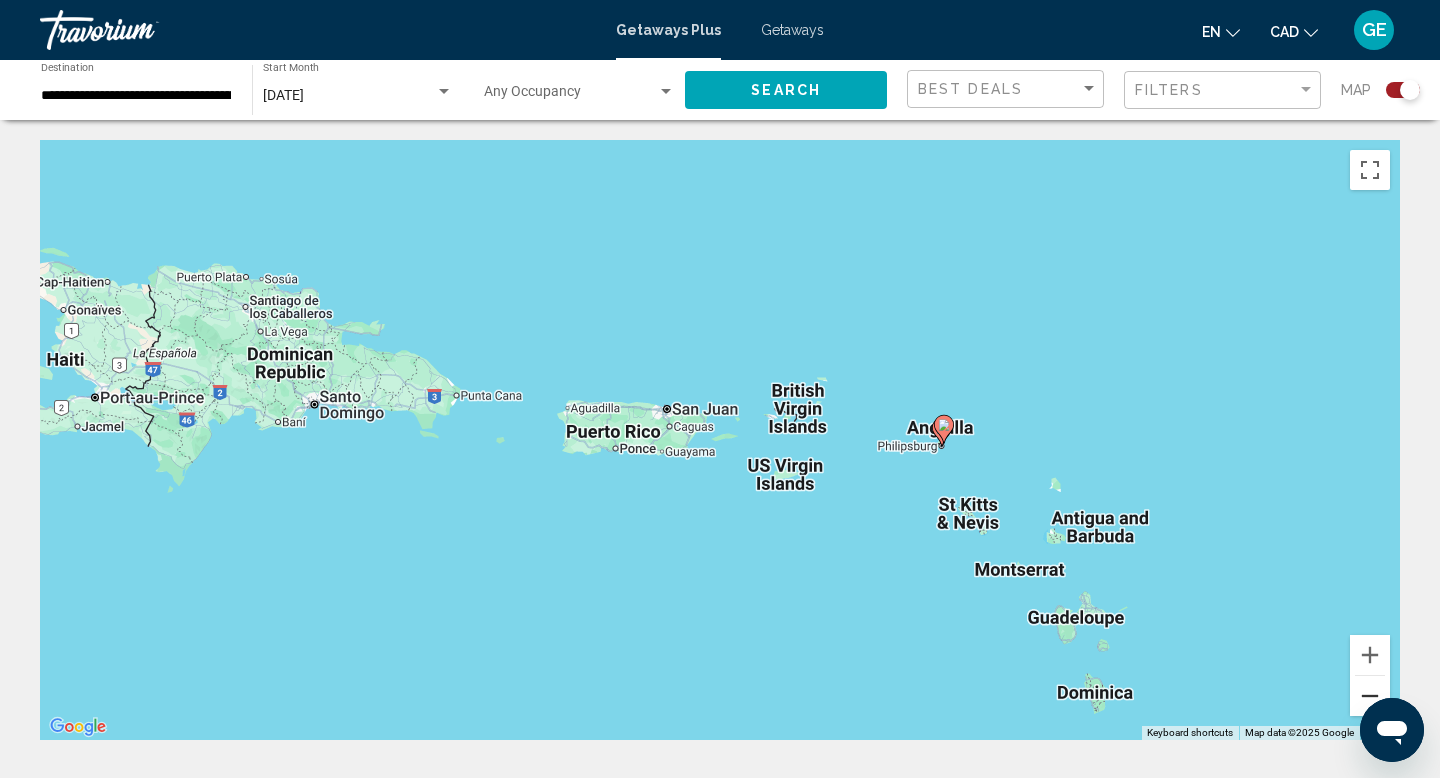 click at bounding box center [1370, 696] 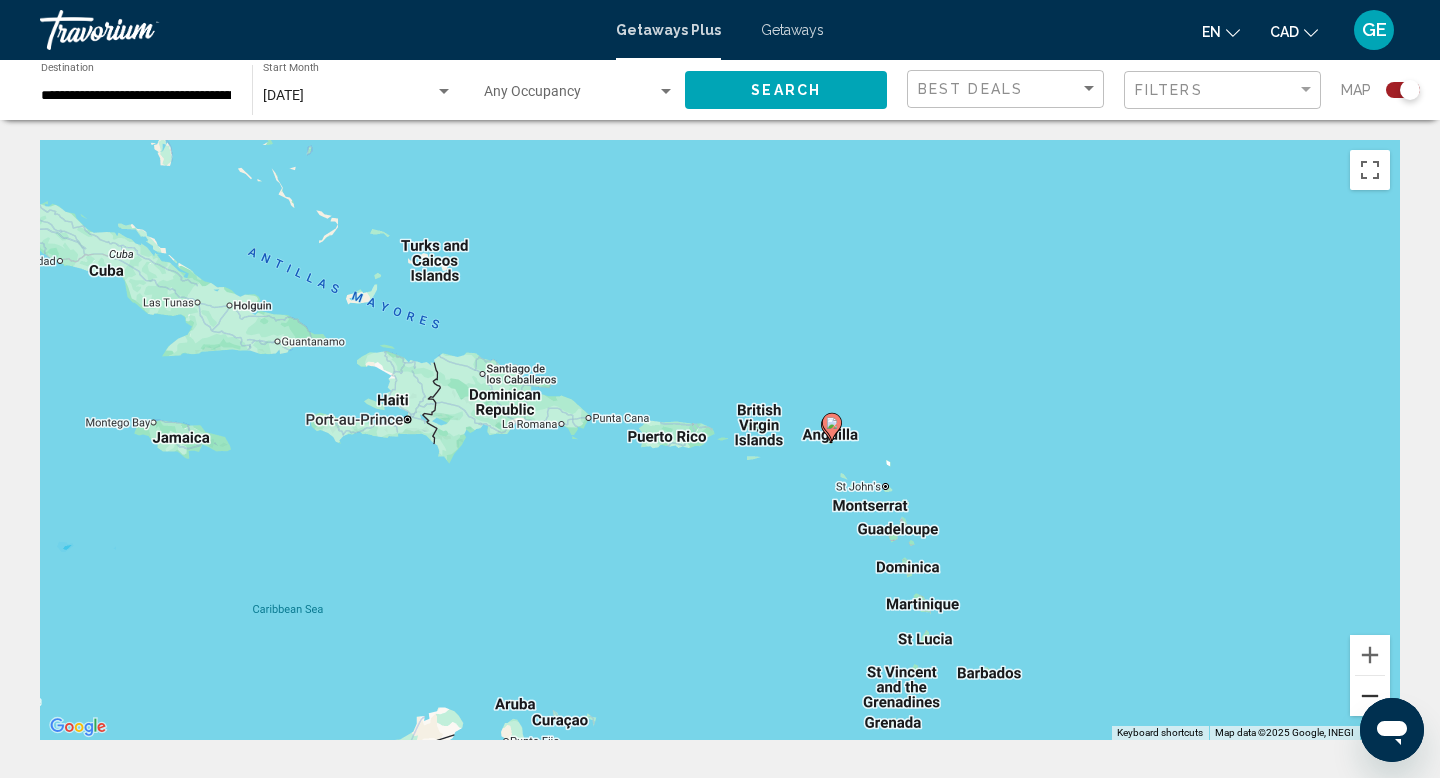 click at bounding box center (1370, 696) 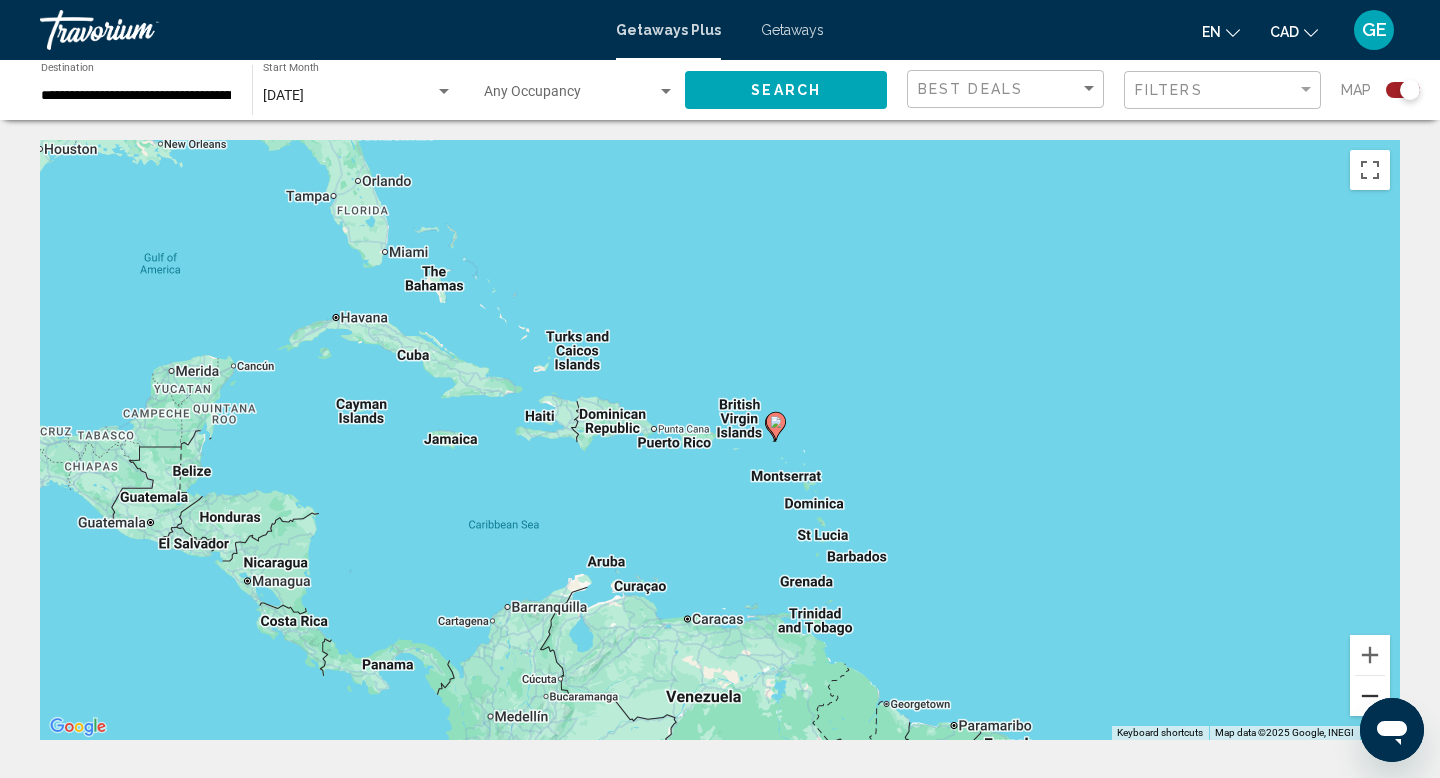 click at bounding box center [1370, 696] 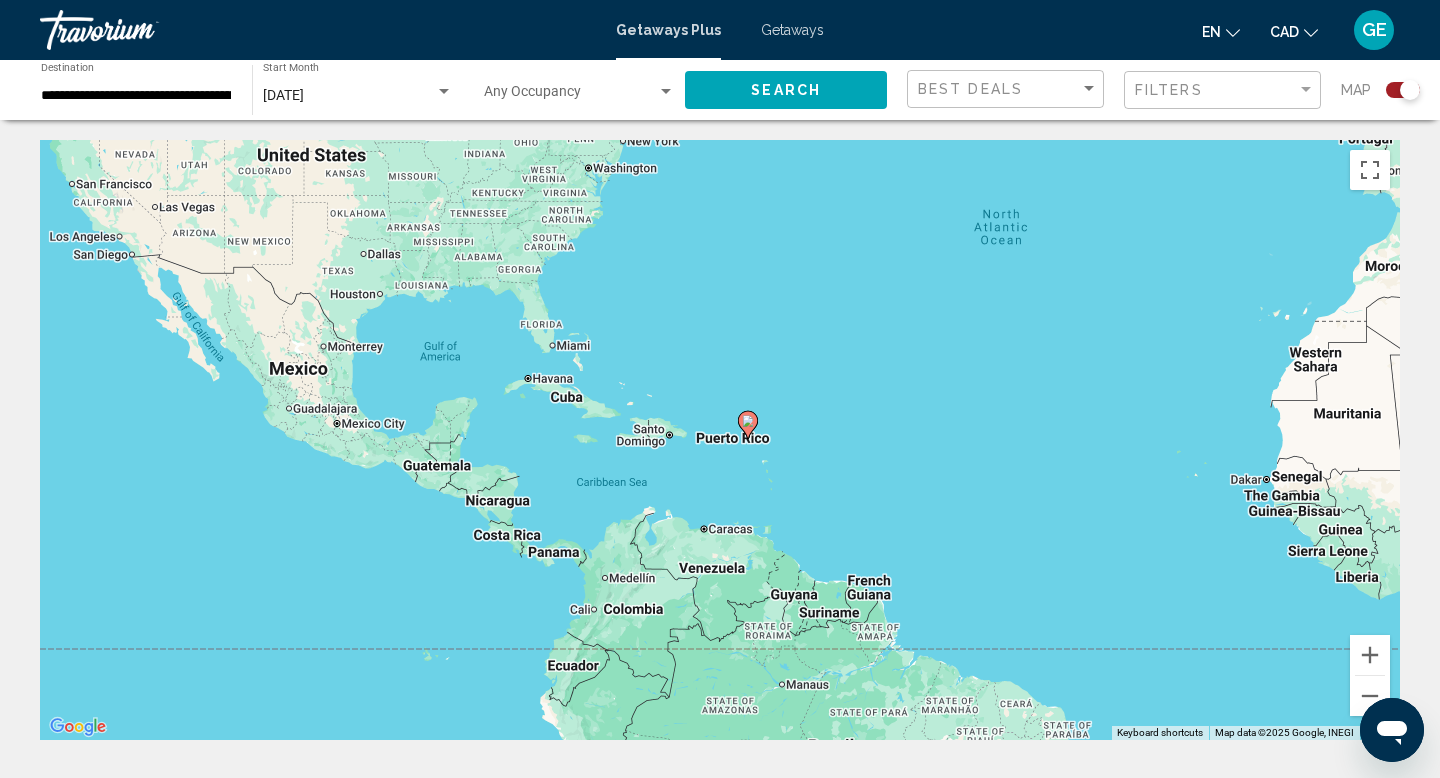 click on "Getaways" at bounding box center [792, 30] 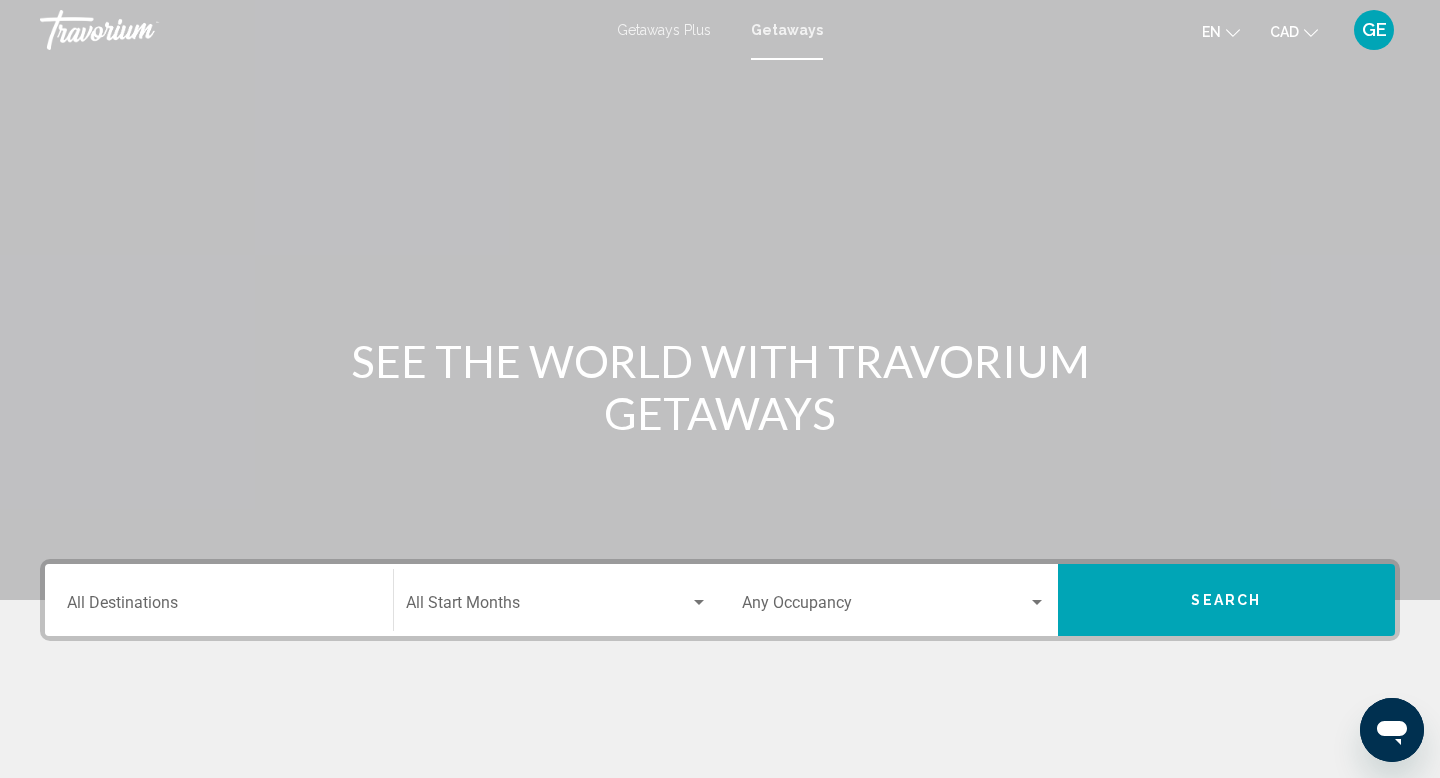 click on "Destination All Destinations" at bounding box center (219, 607) 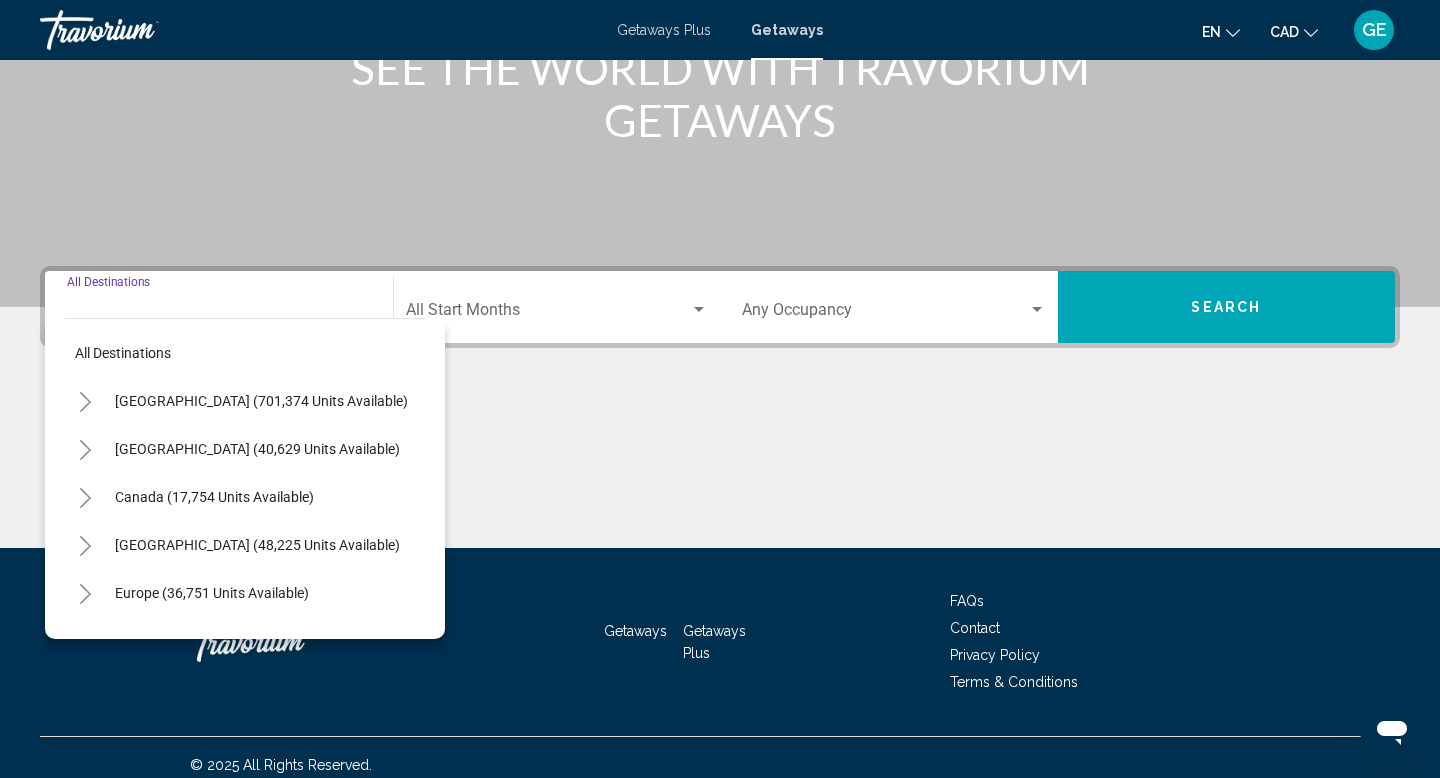 scroll, scrollTop: 308, scrollLeft: 0, axis: vertical 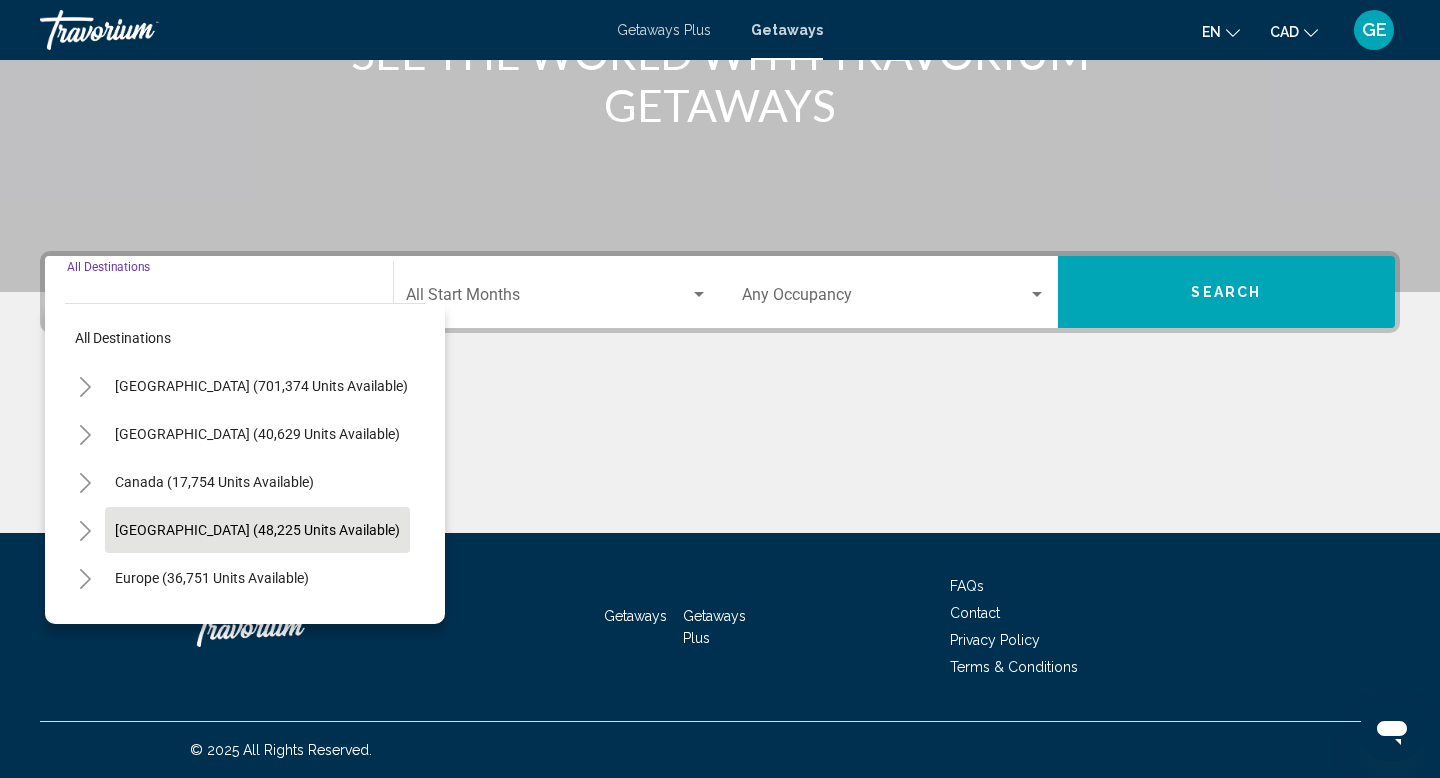click on "[GEOGRAPHIC_DATA] (48,225 units available)" at bounding box center [212, 578] 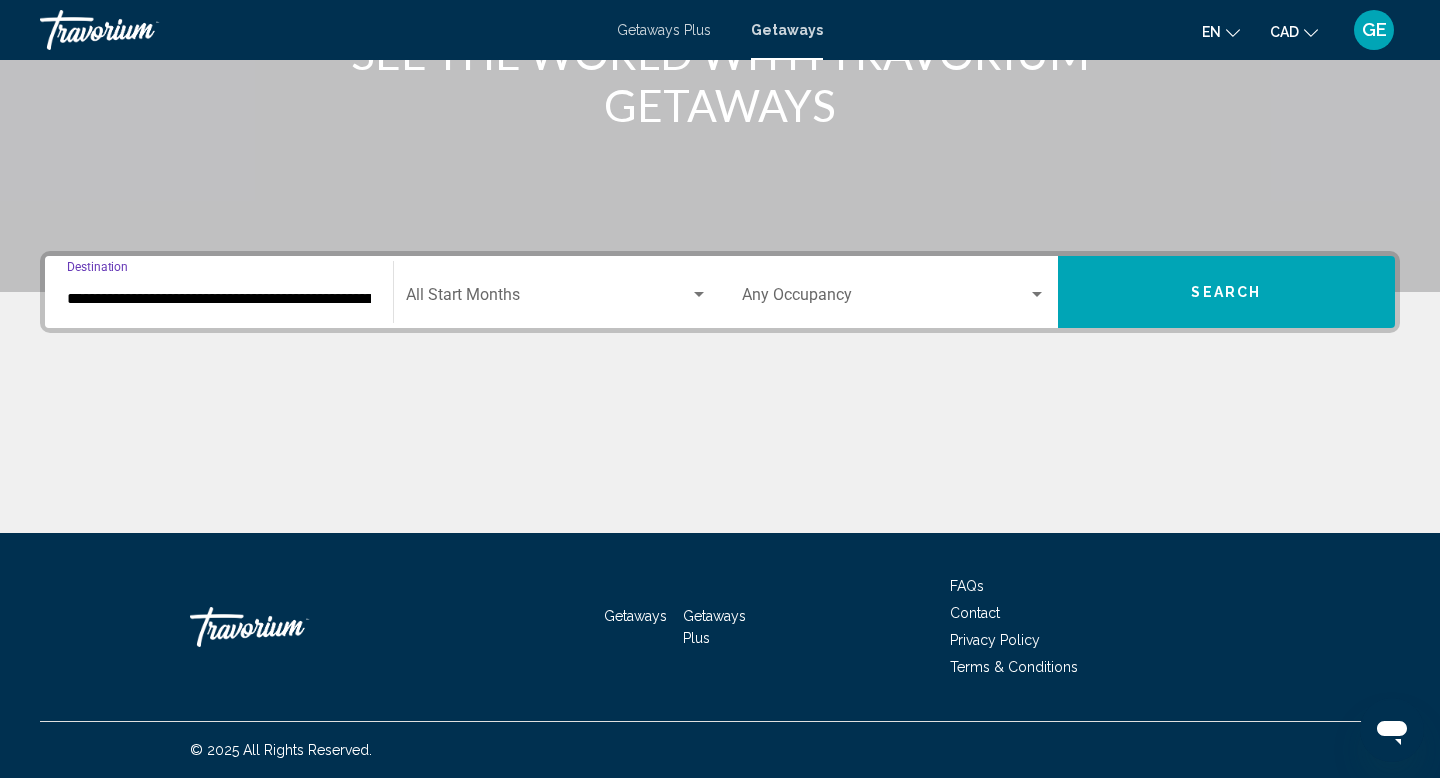 click at bounding box center [548, 299] 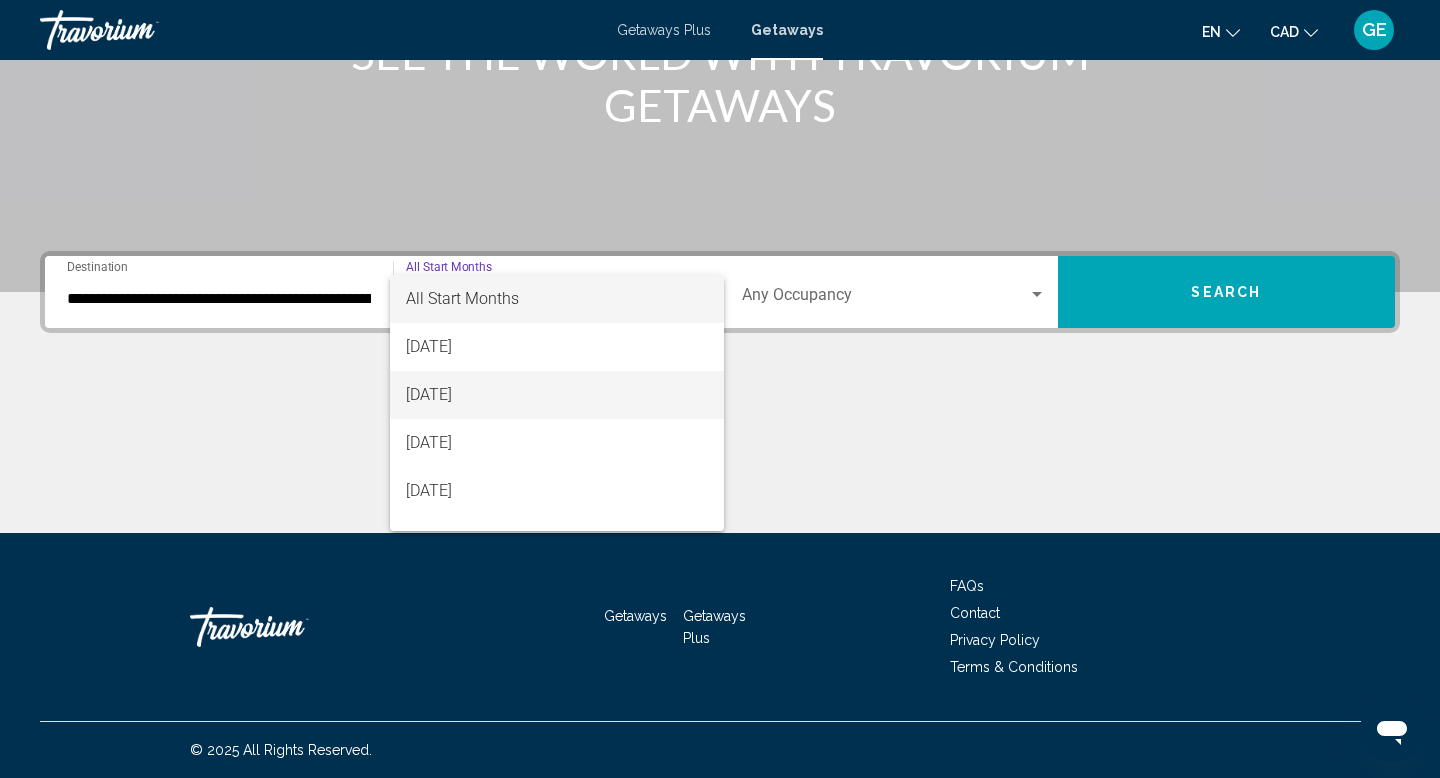 click on "[DATE]" at bounding box center (557, 395) 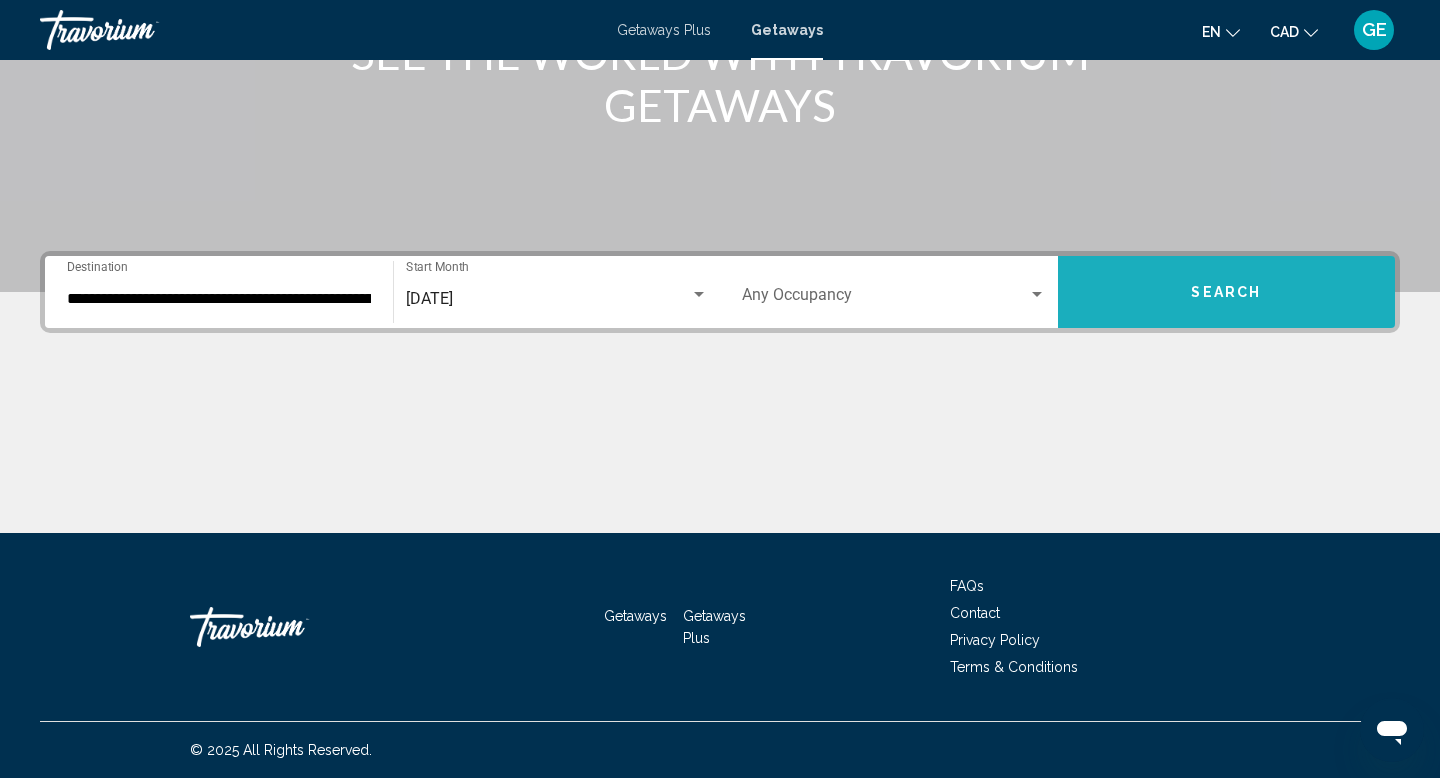 click on "Search" at bounding box center (1227, 292) 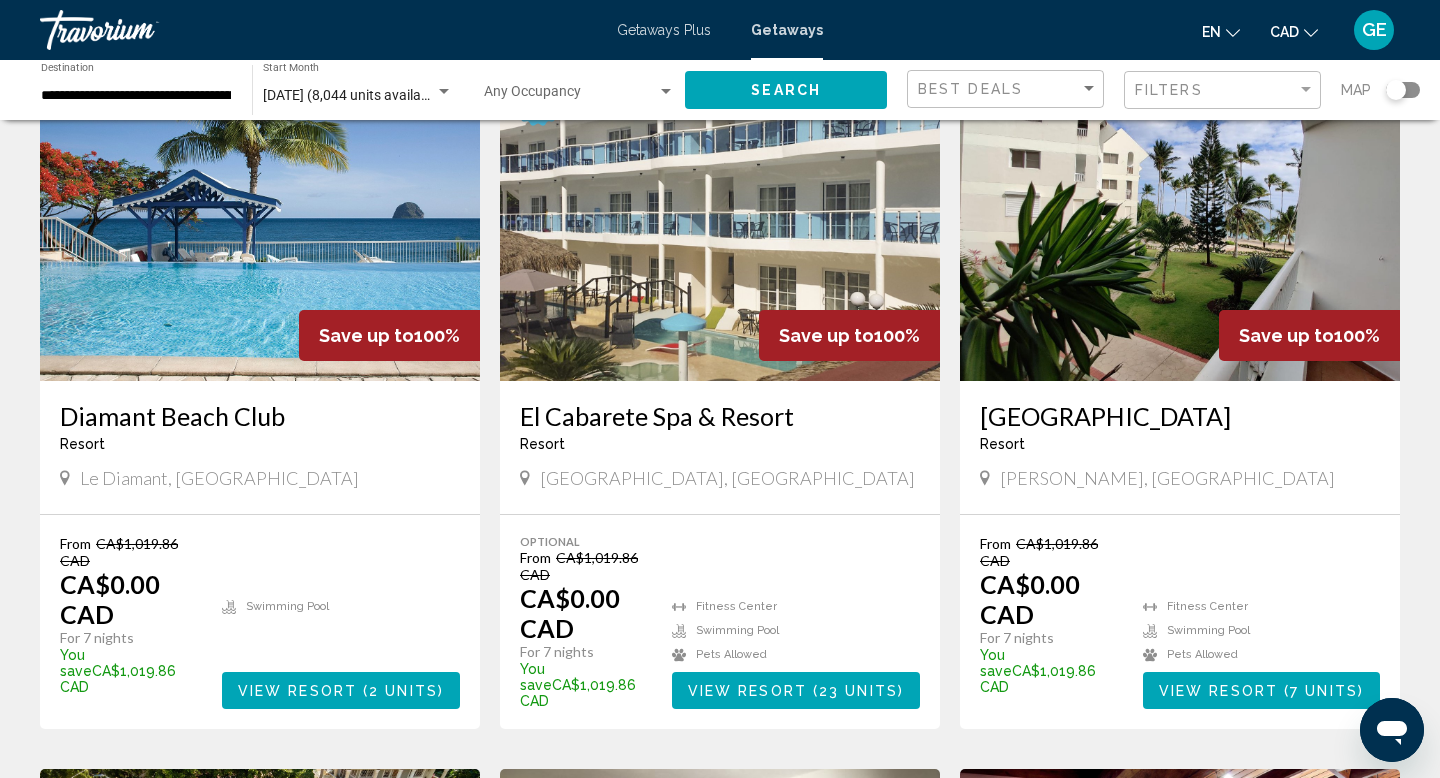 scroll, scrollTop: 1626, scrollLeft: 0, axis: vertical 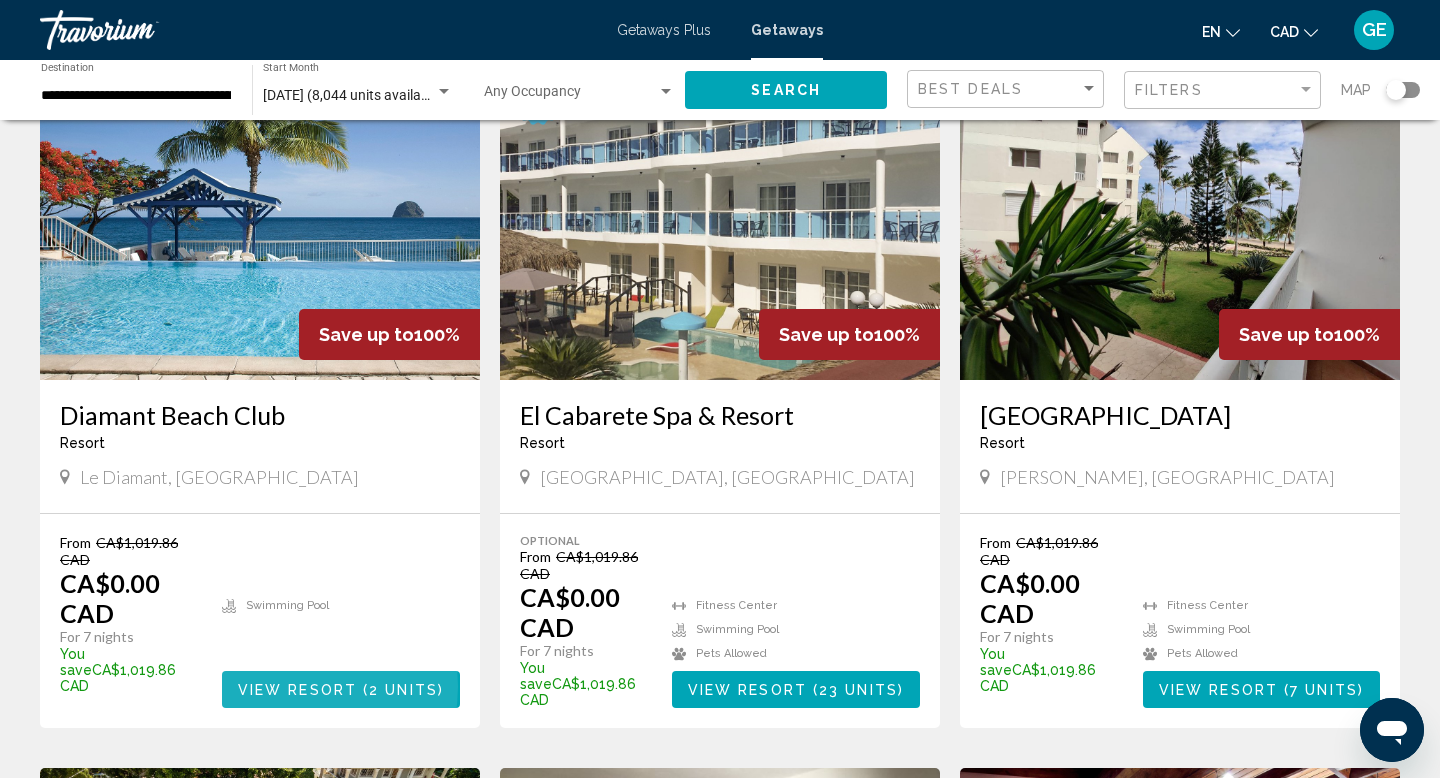 click on "View Resort" at bounding box center [297, 690] 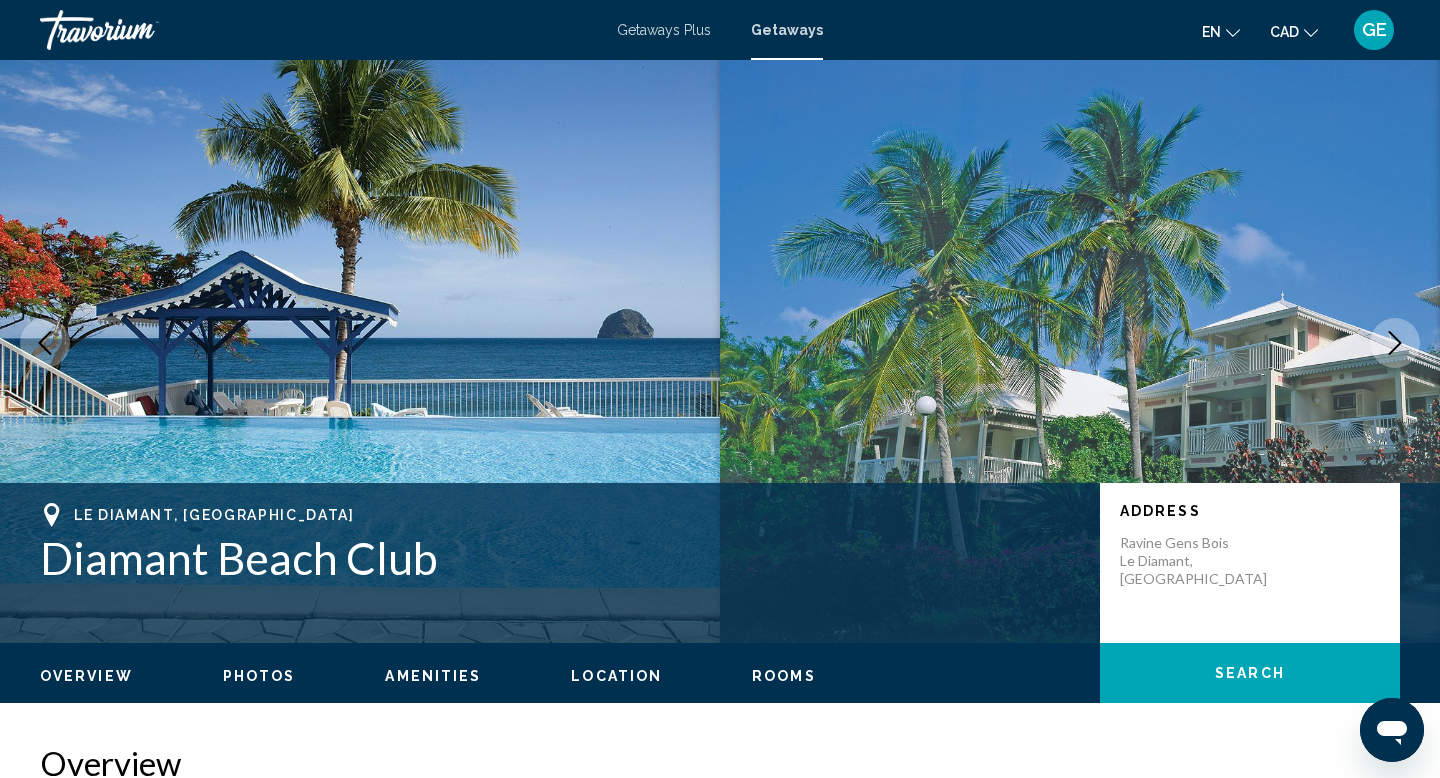 scroll, scrollTop: 25, scrollLeft: 0, axis: vertical 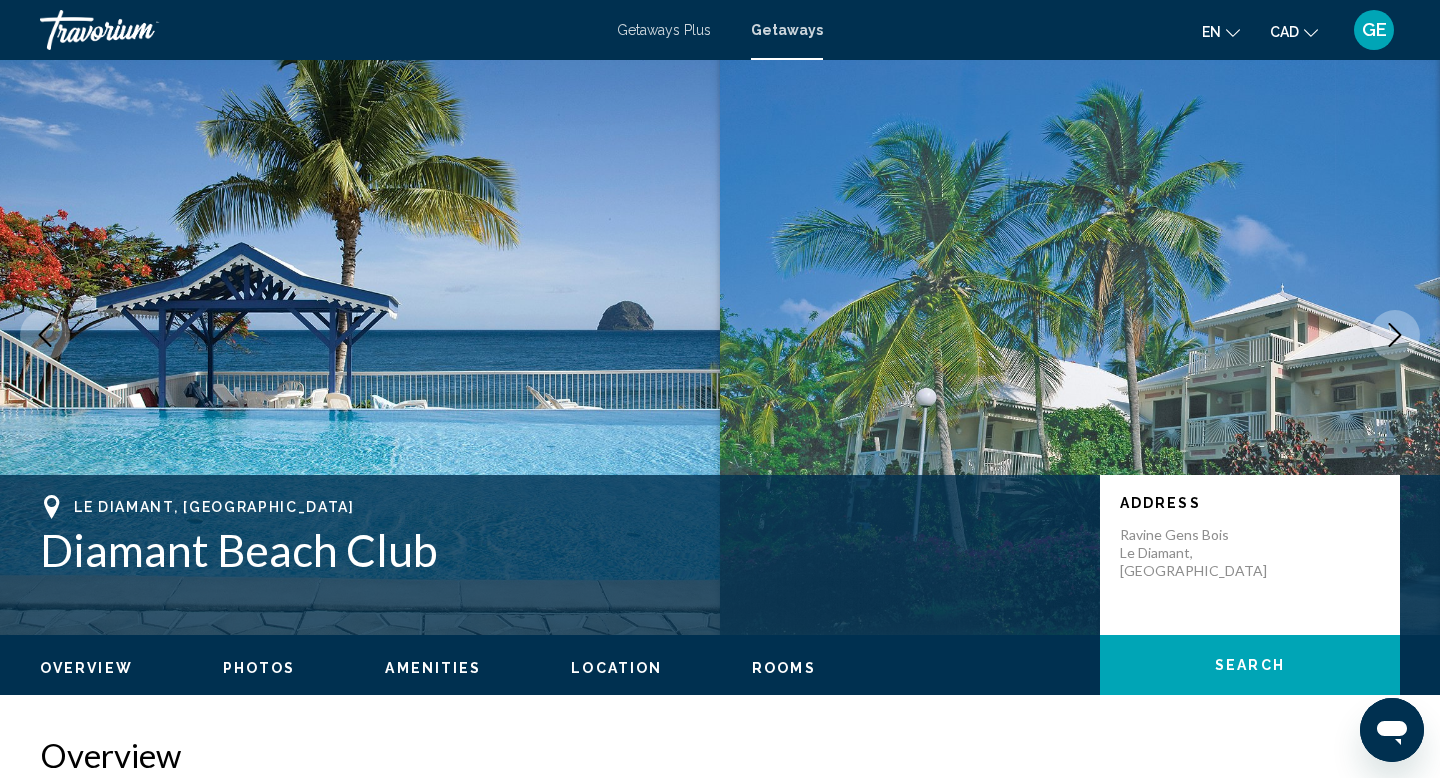 click 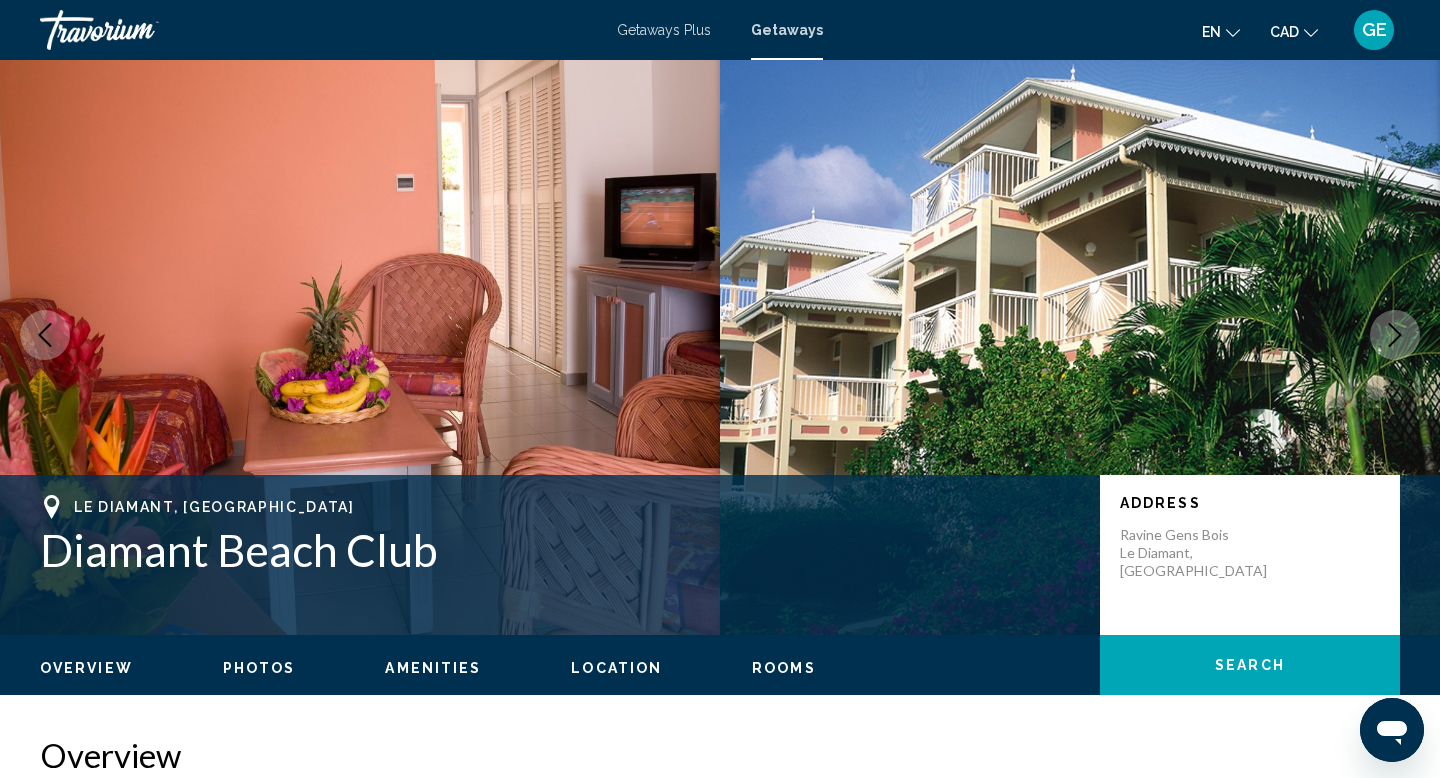 click 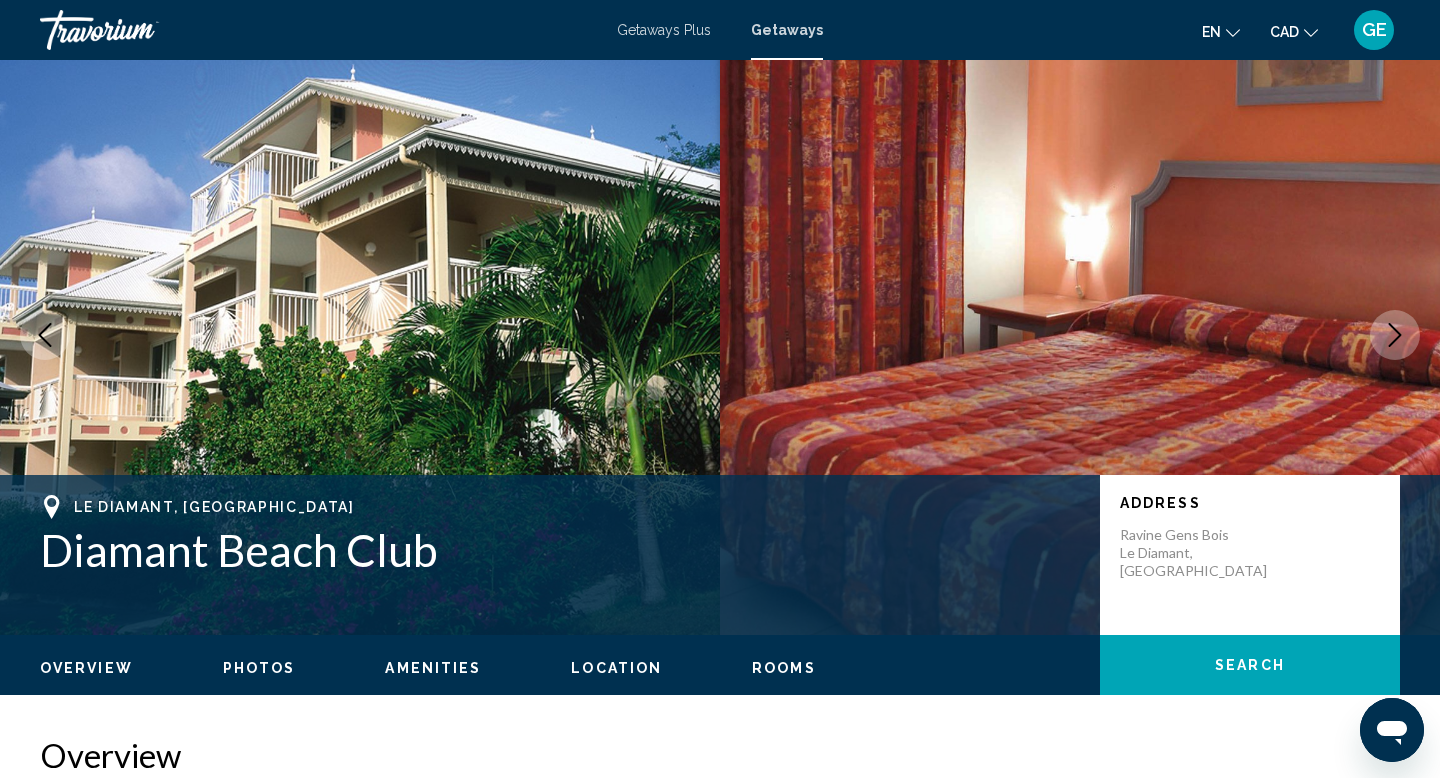 click 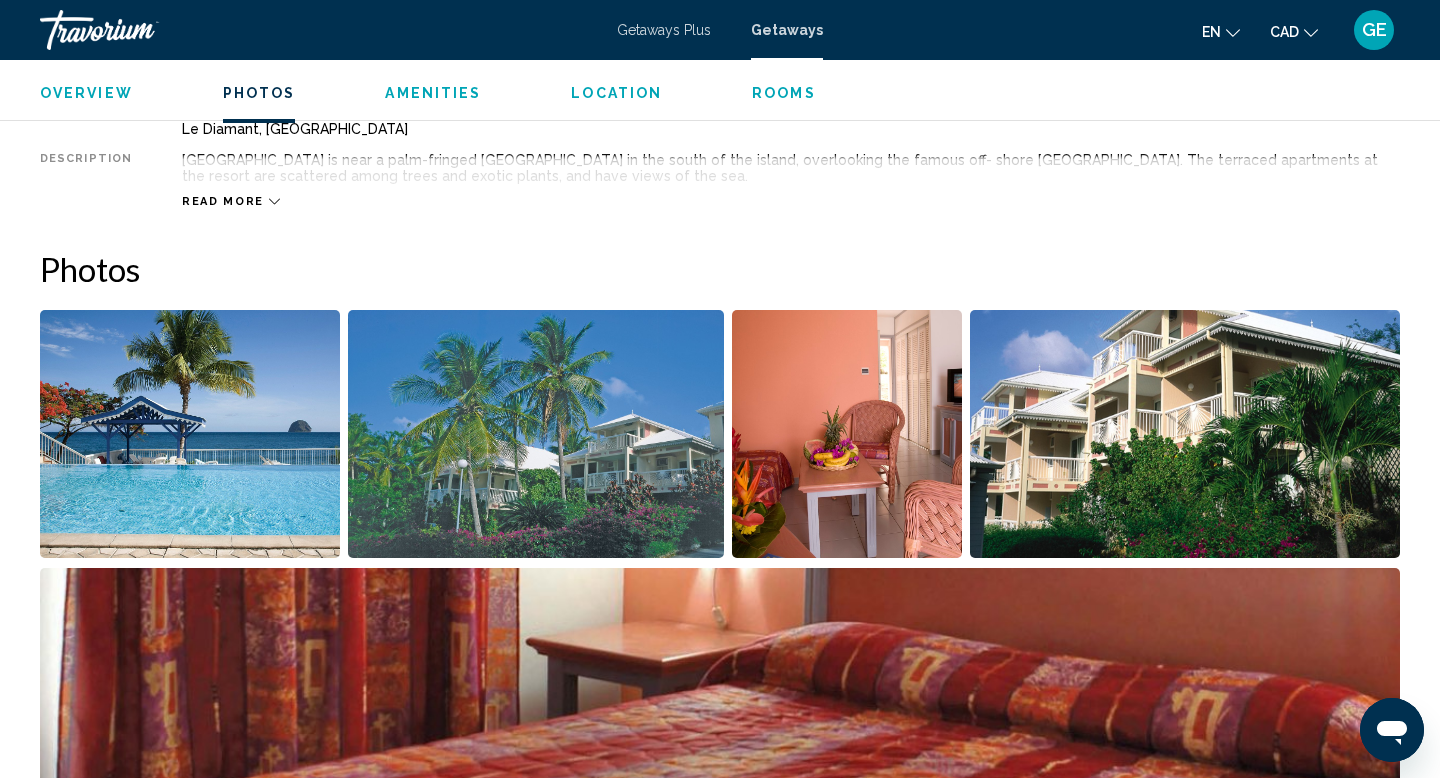 scroll, scrollTop: 912, scrollLeft: 0, axis: vertical 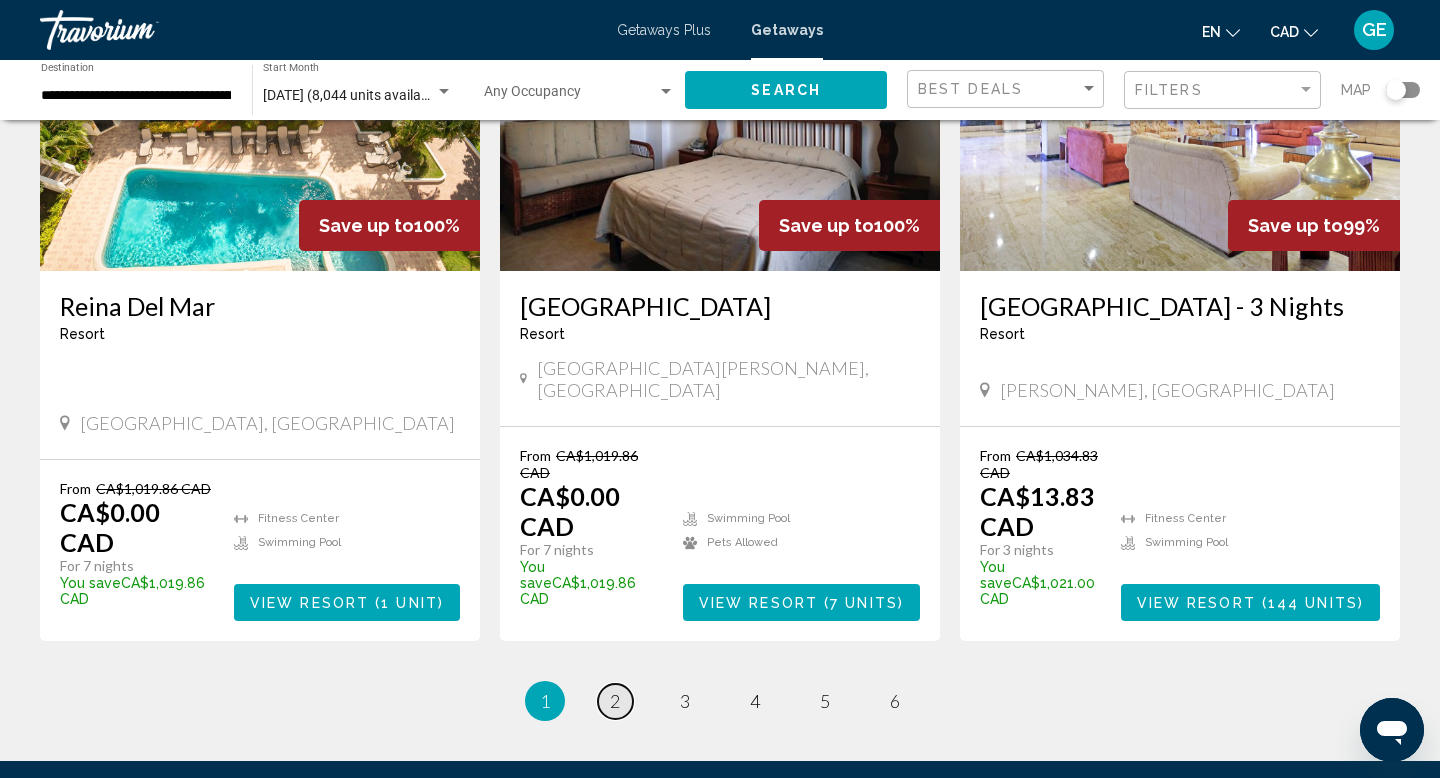 click on "page  2" at bounding box center [615, 701] 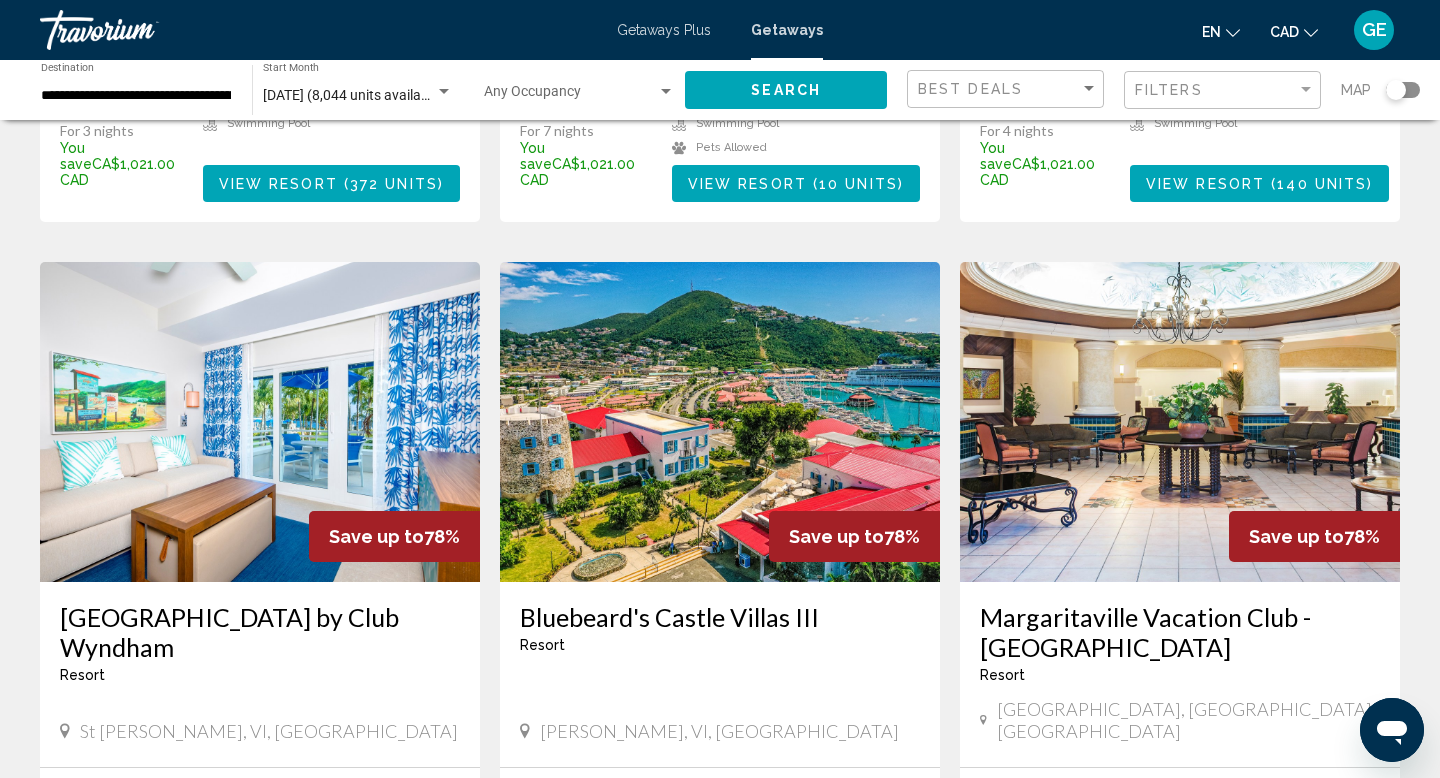 scroll, scrollTop: 289, scrollLeft: 0, axis: vertical 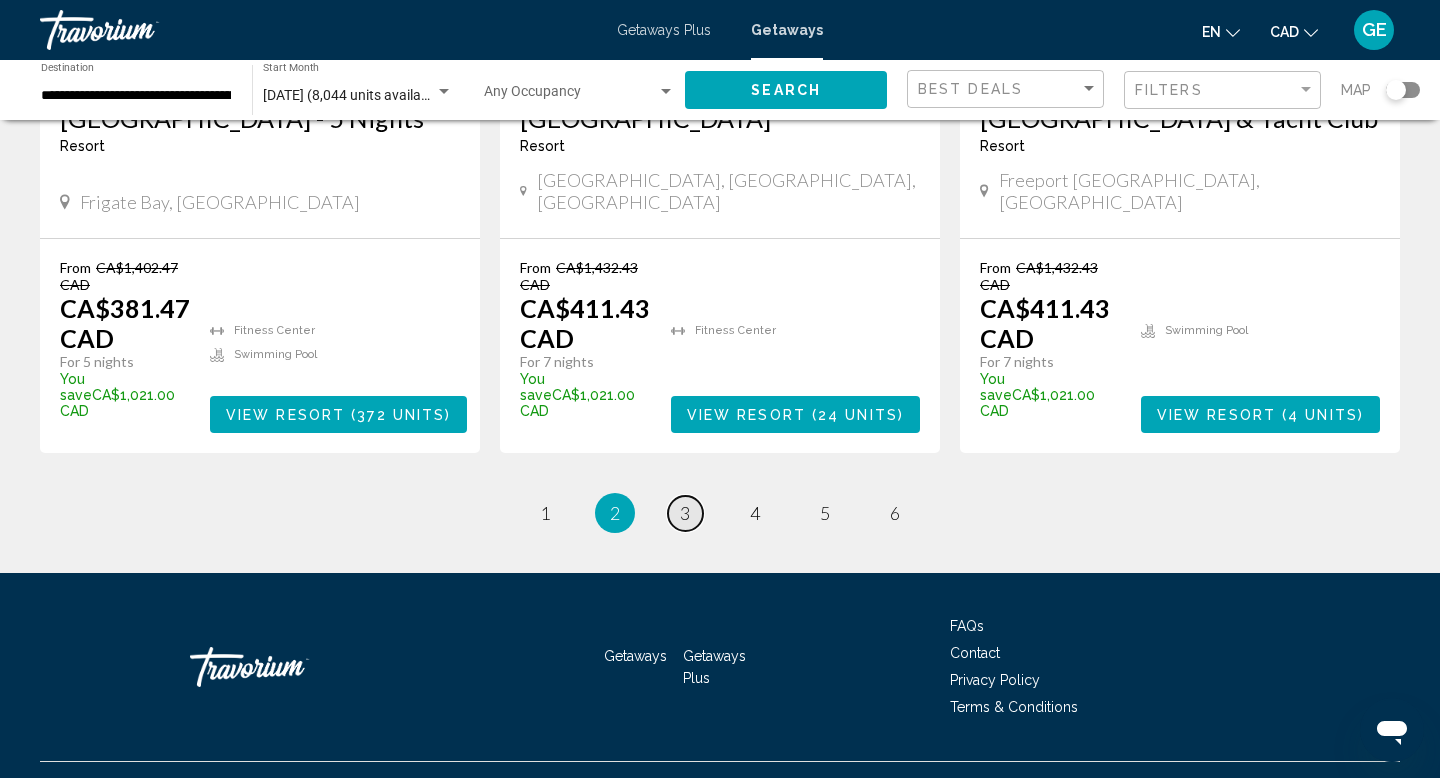 click on "3" at bounding box center (685, 513) 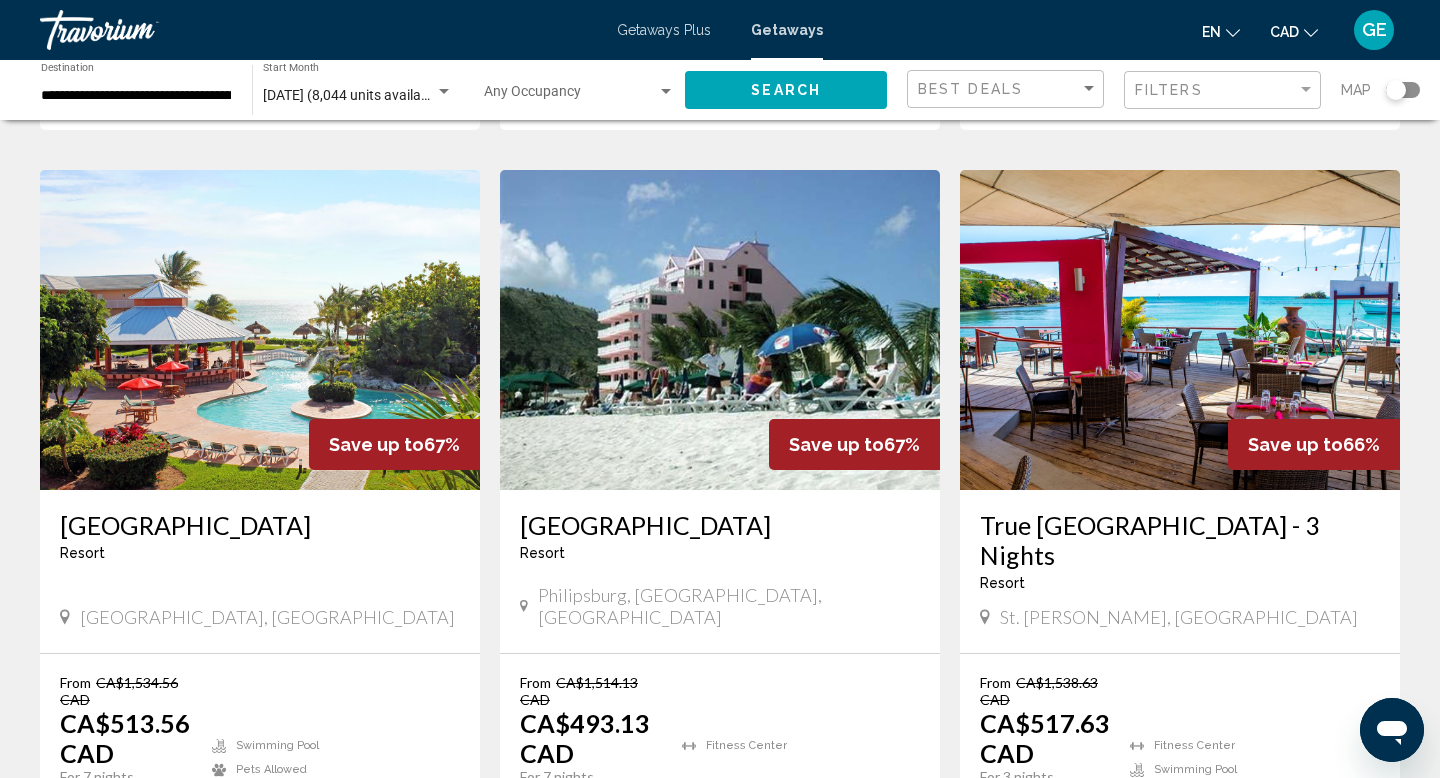 scroll, scrollTop: 2334, scrollLeft: 0, axis: vertical 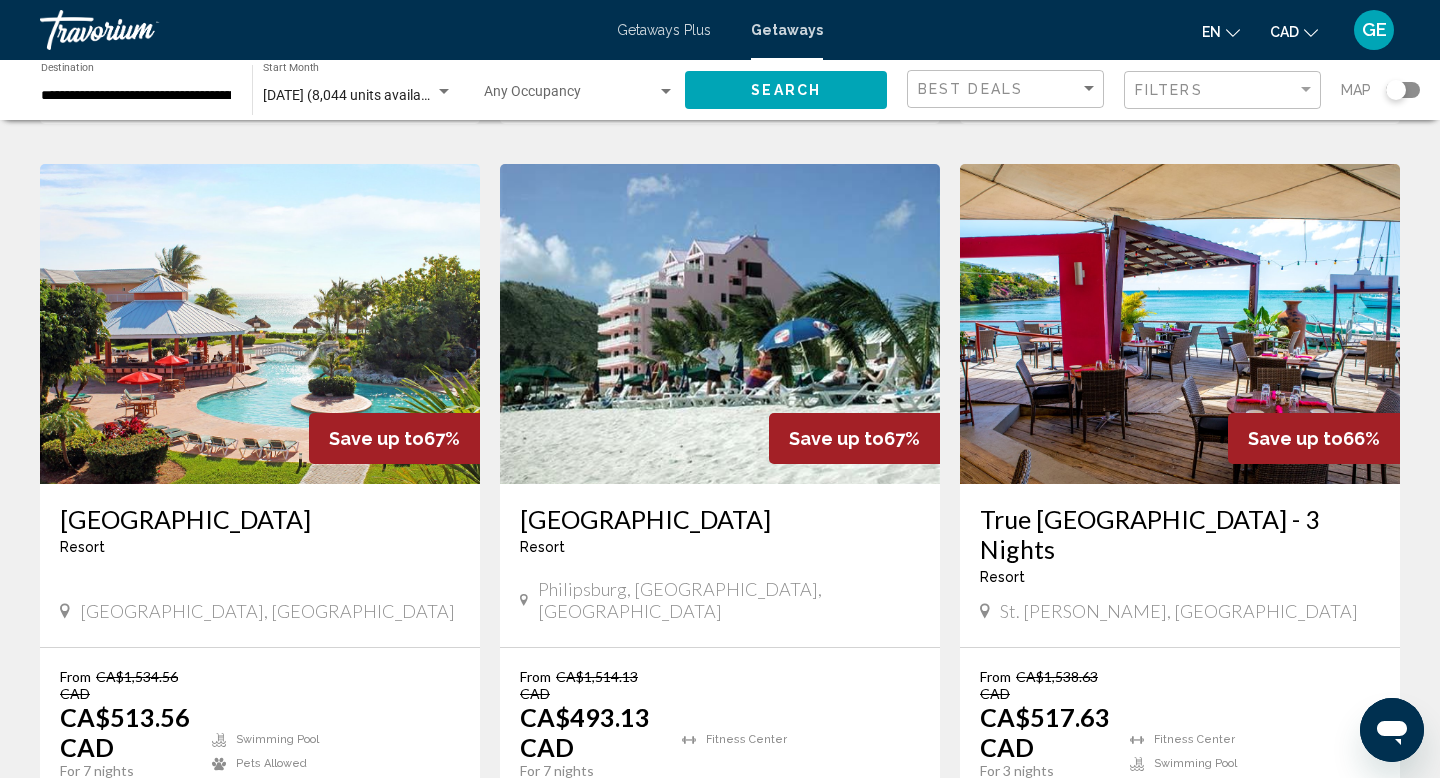 click on "4" at bounding box center (755, 922) 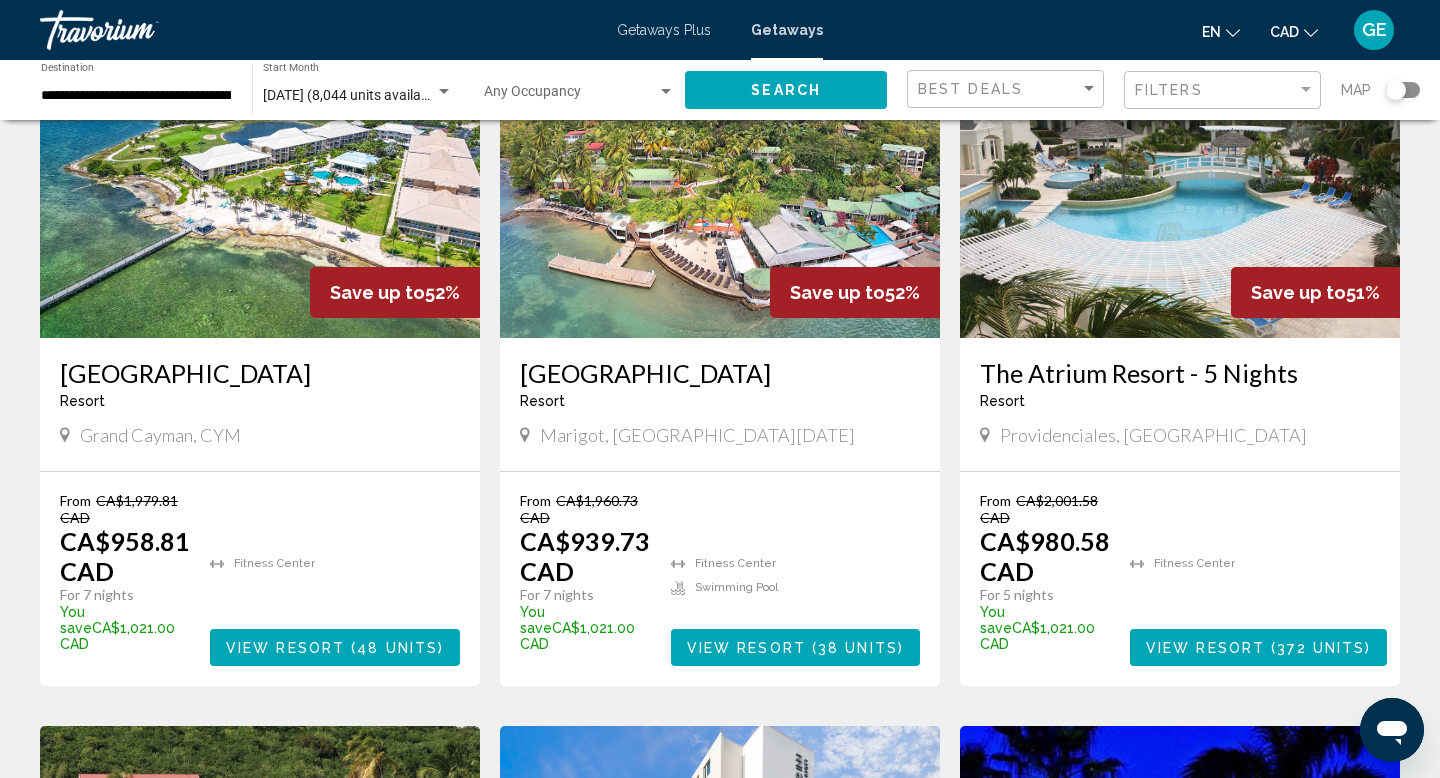 scroll, scrollTop: 1697, scrollLeft: 0, axis: vertical 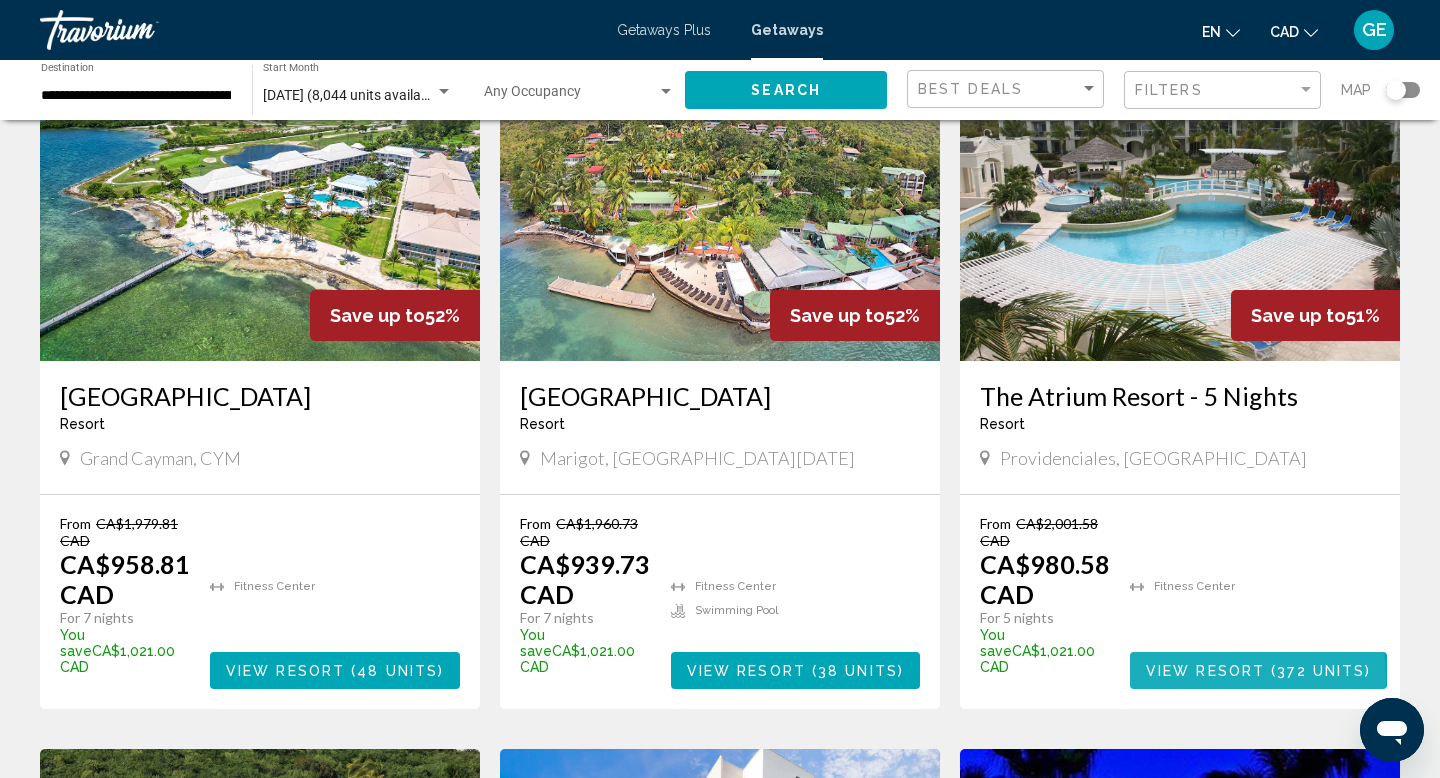 click on "View Resort    ( 372 units )" at bounding box center (1258, 670) 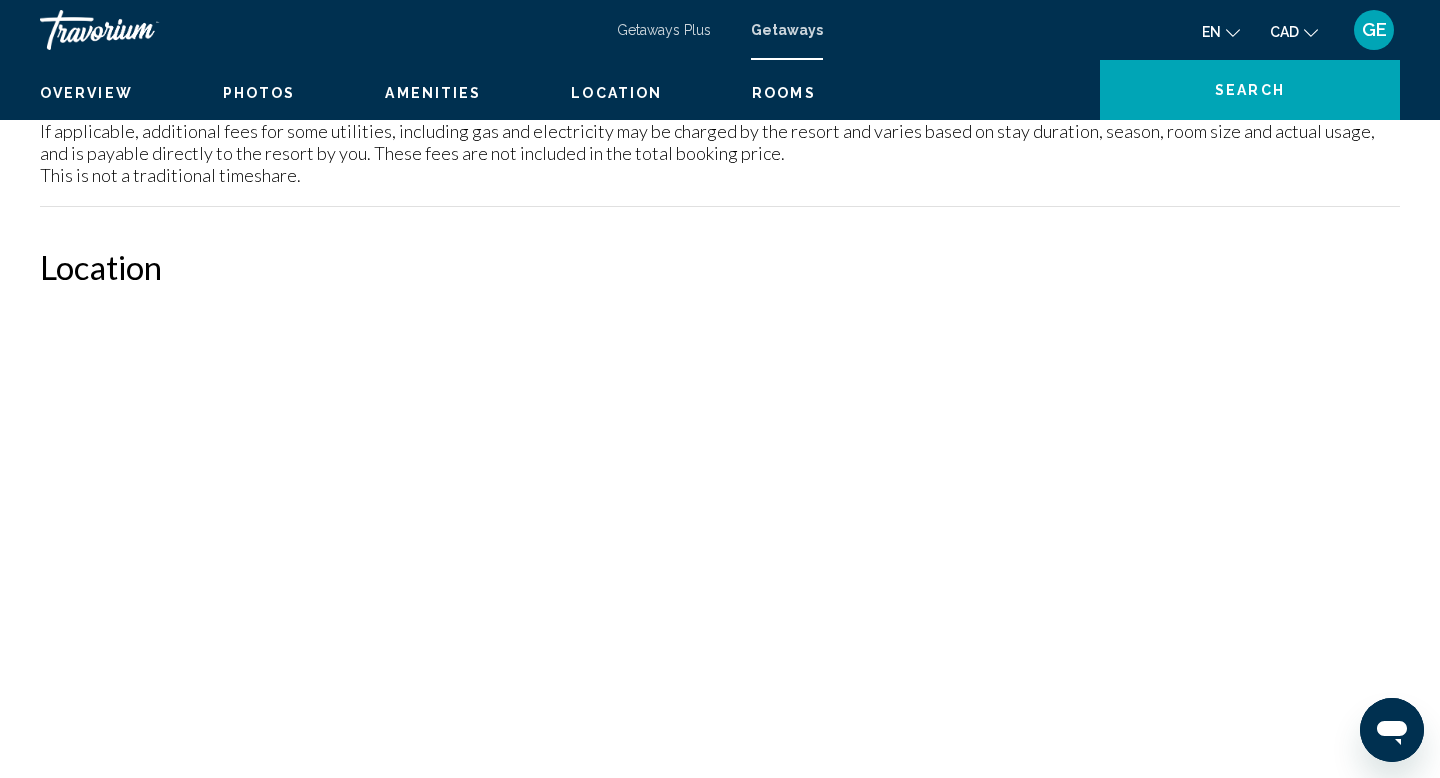 scroll, scrollTop: 0, scrollLeft: 0, axis: both 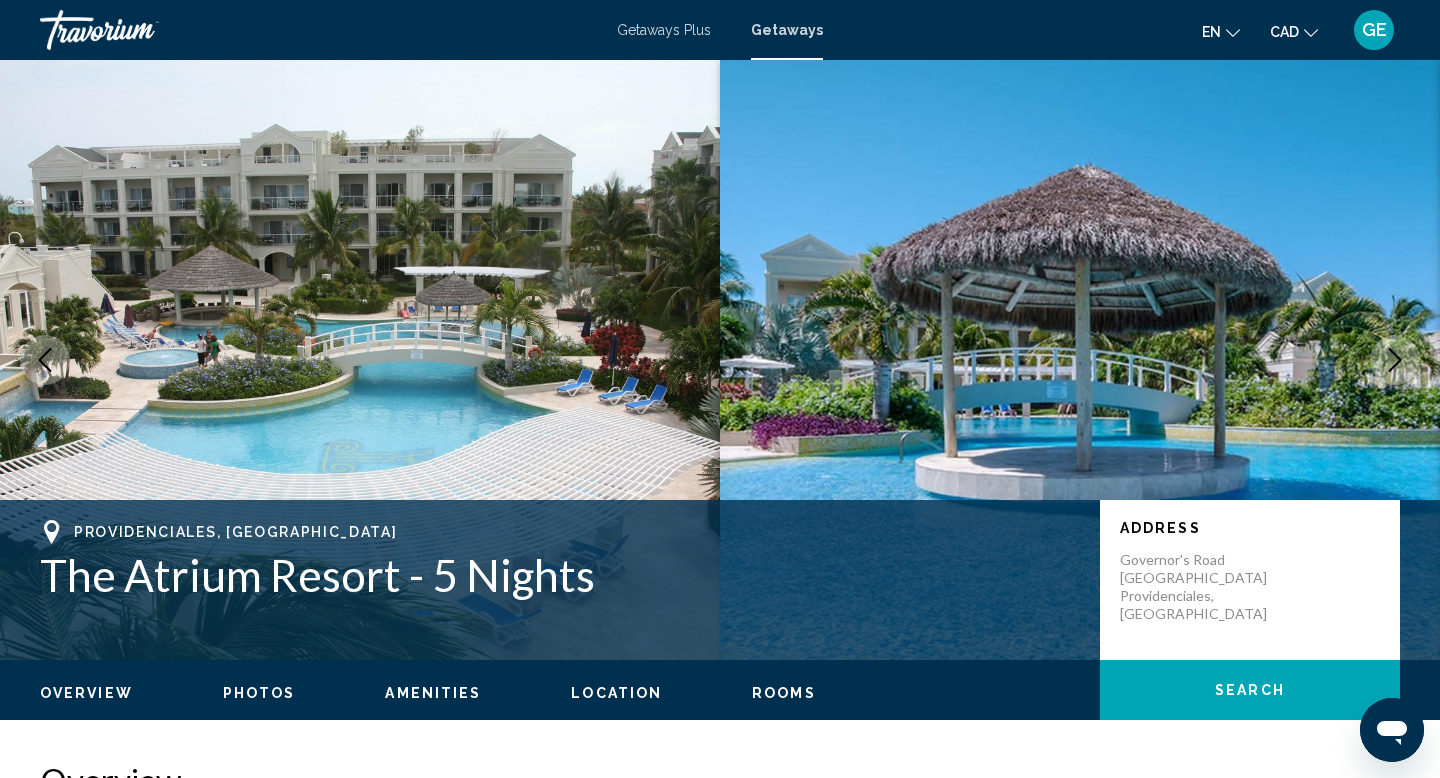 click 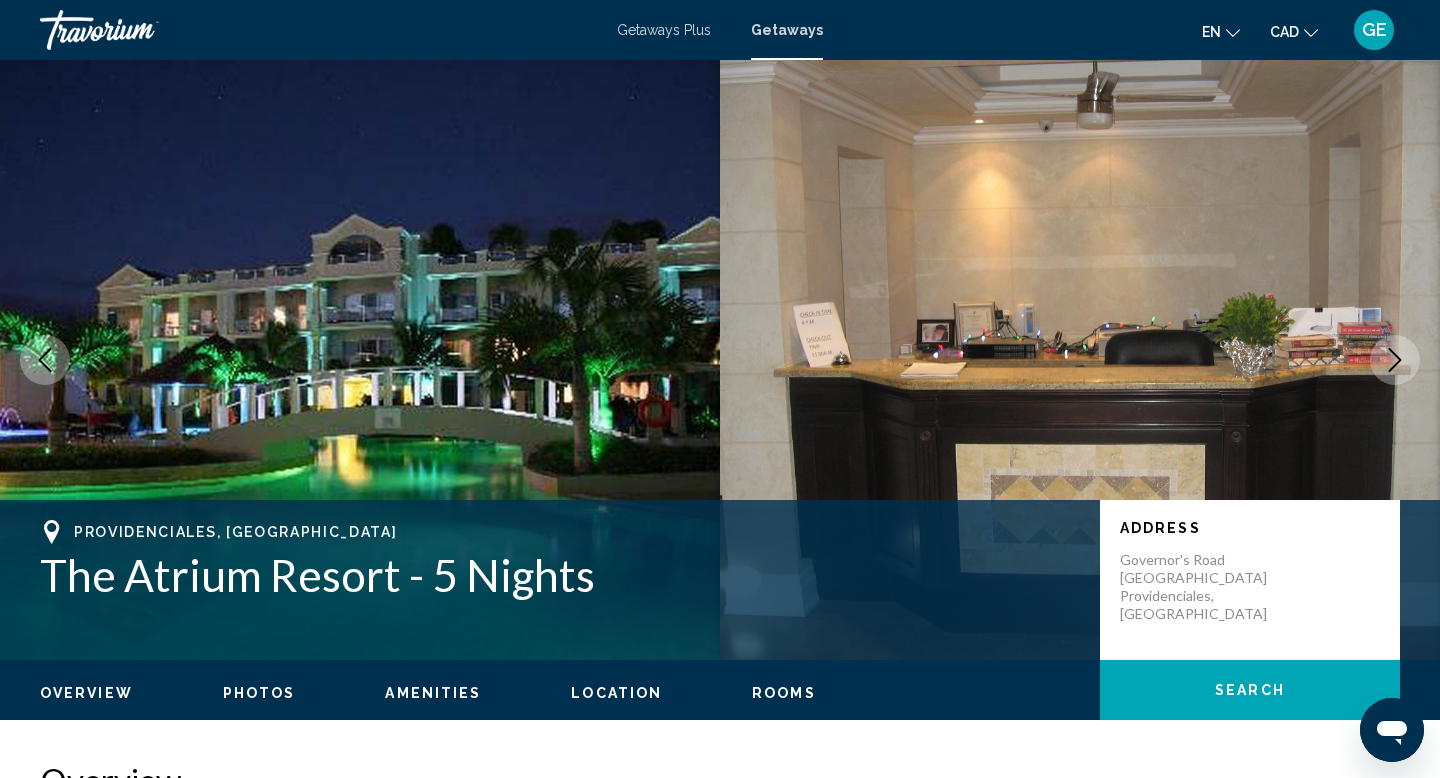 click 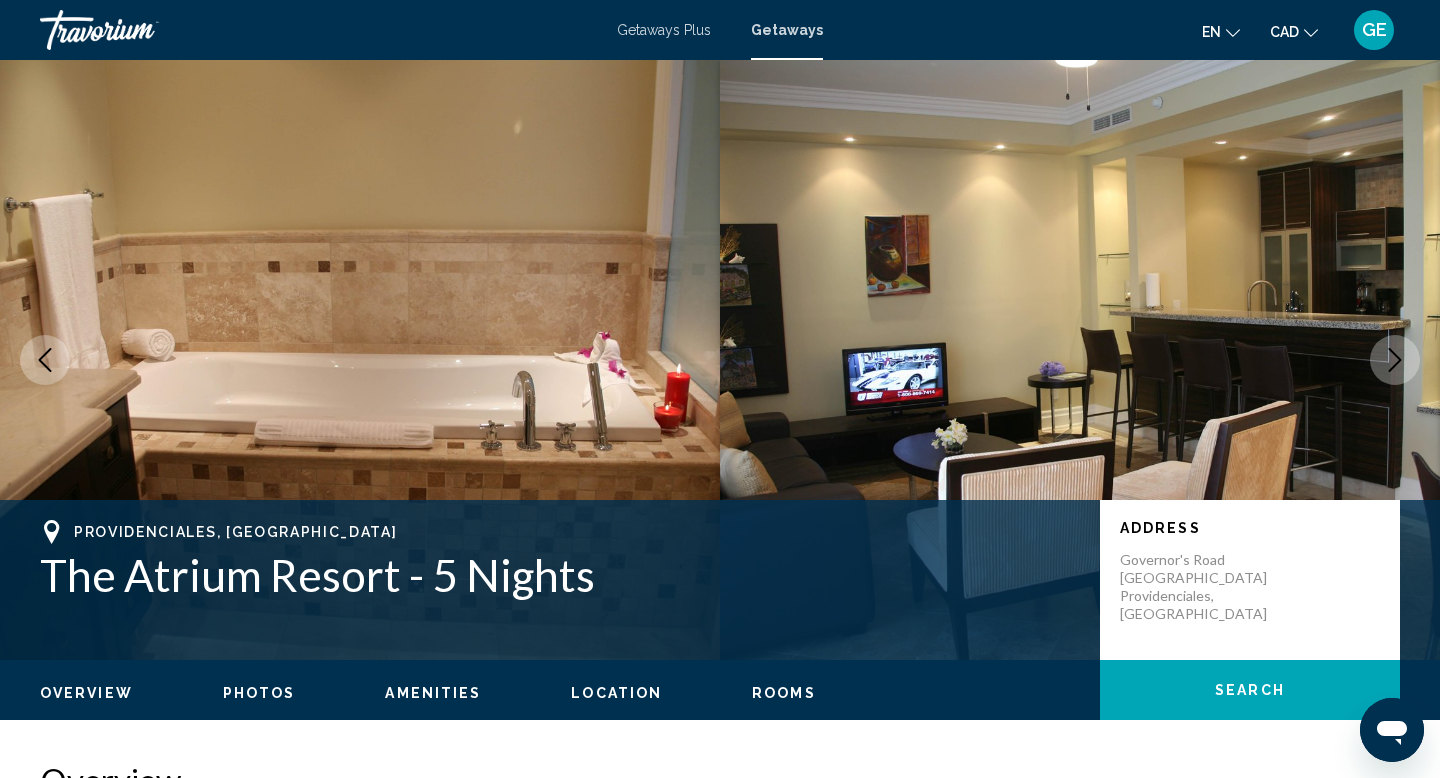 click 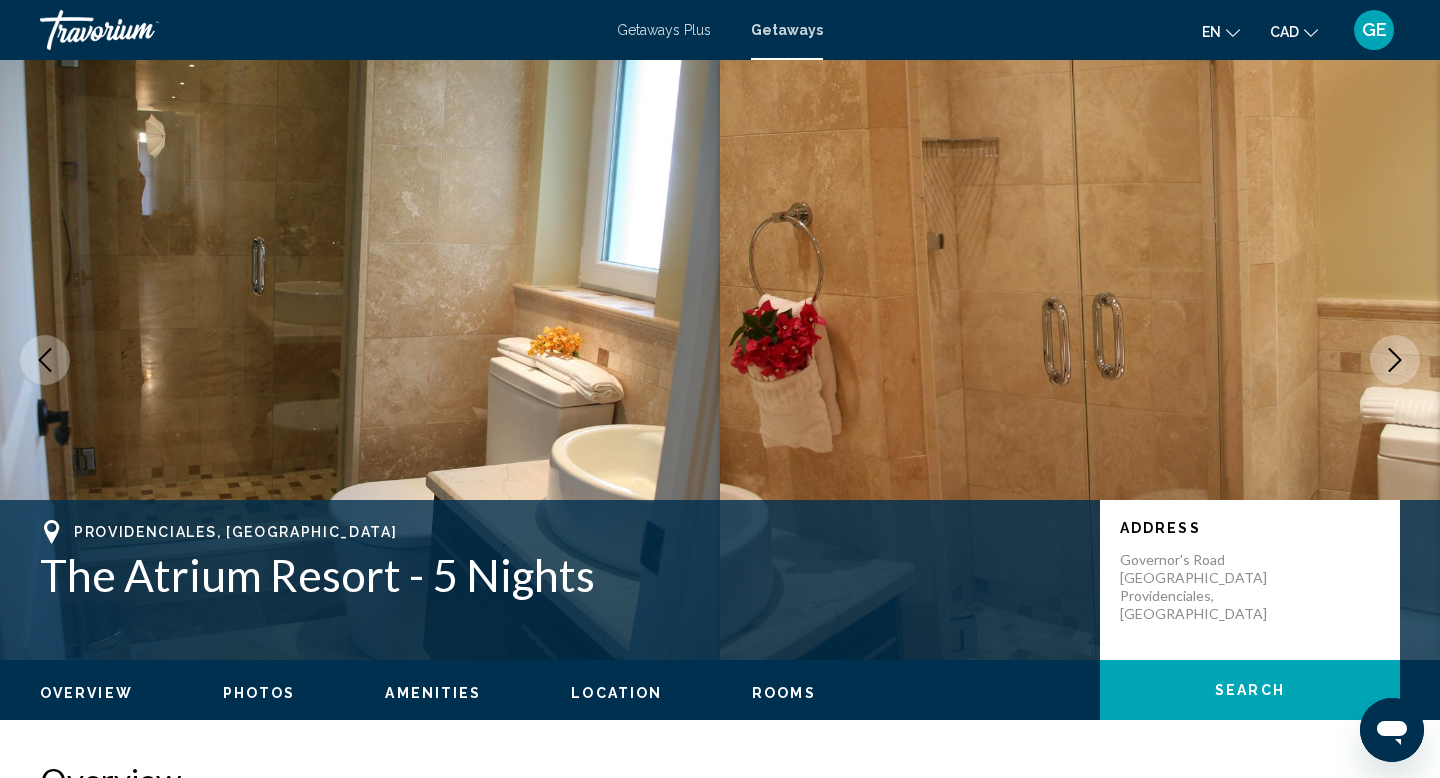 click 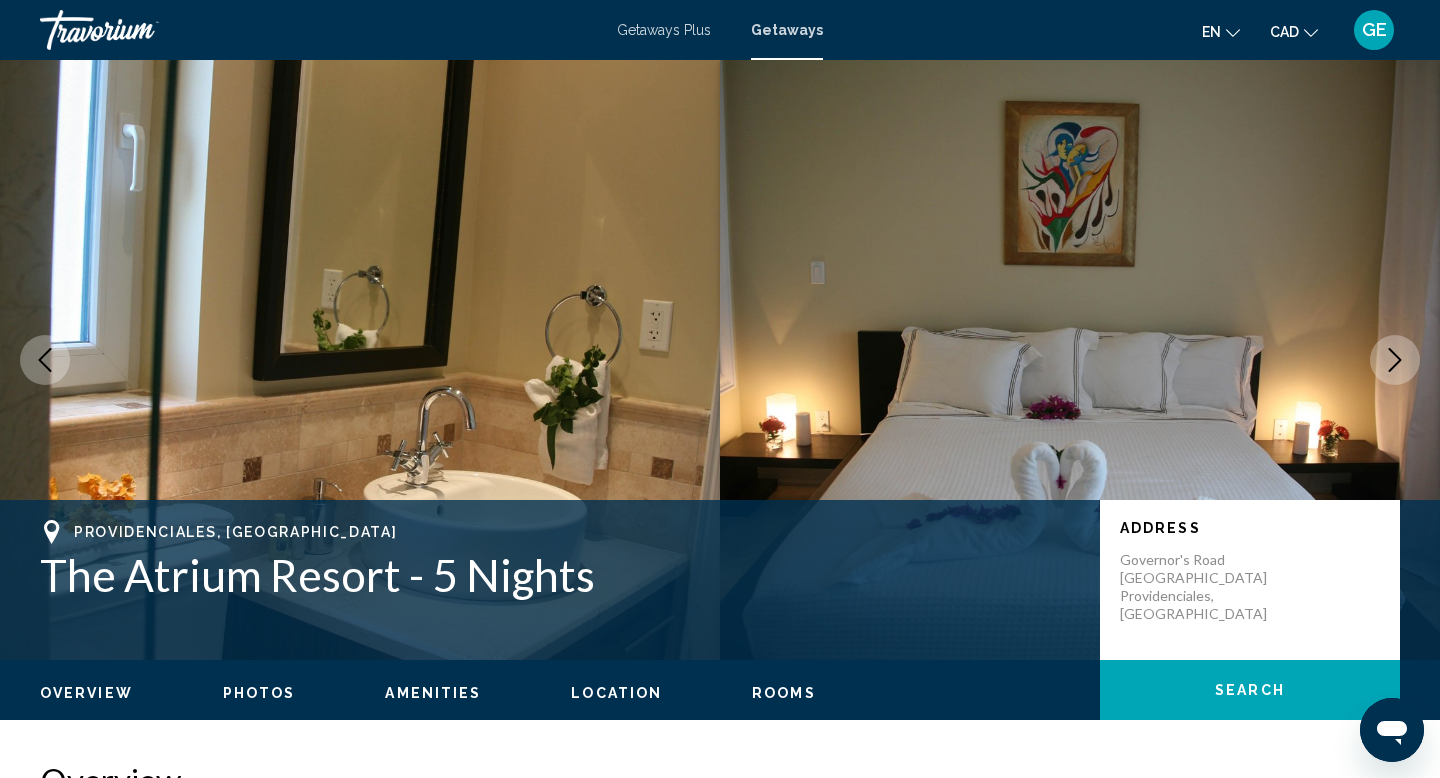 click 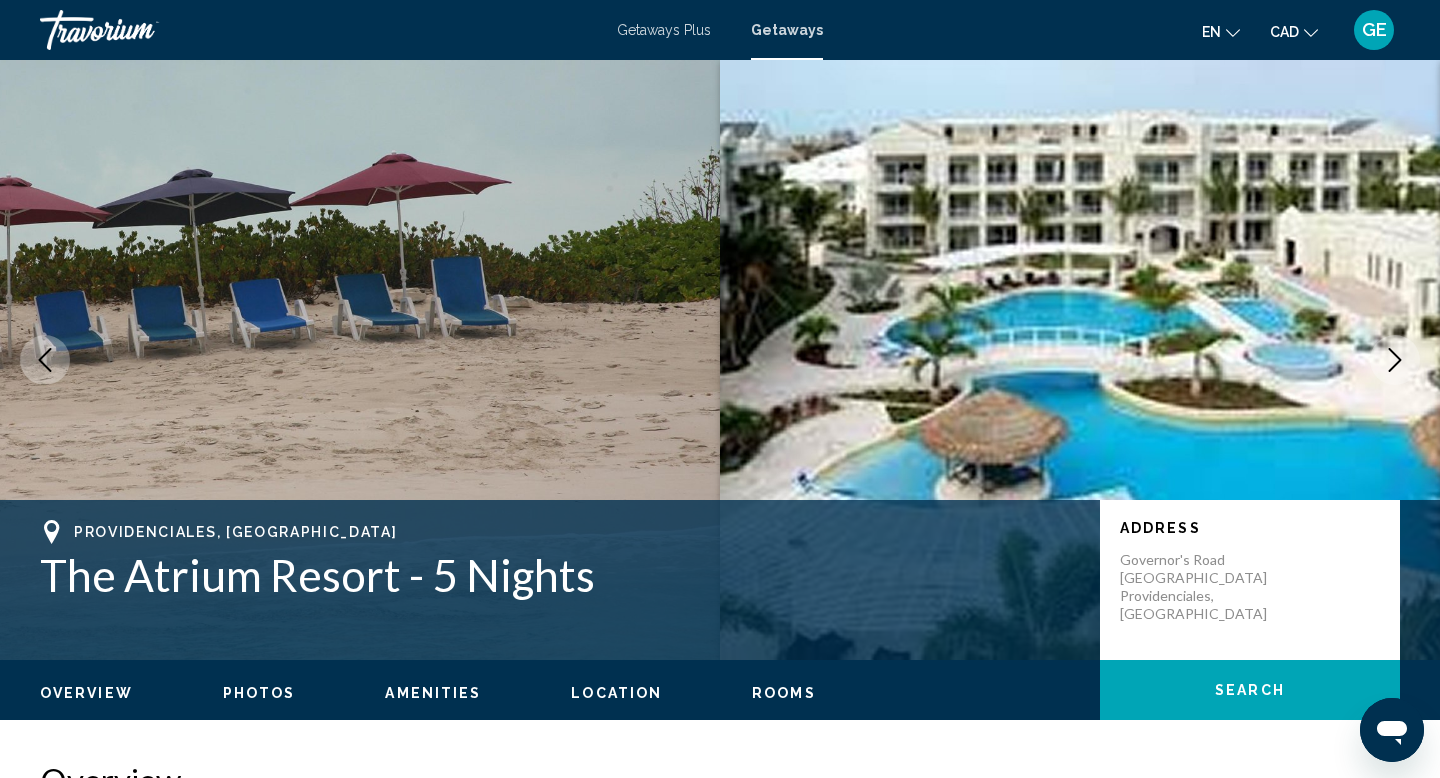 click 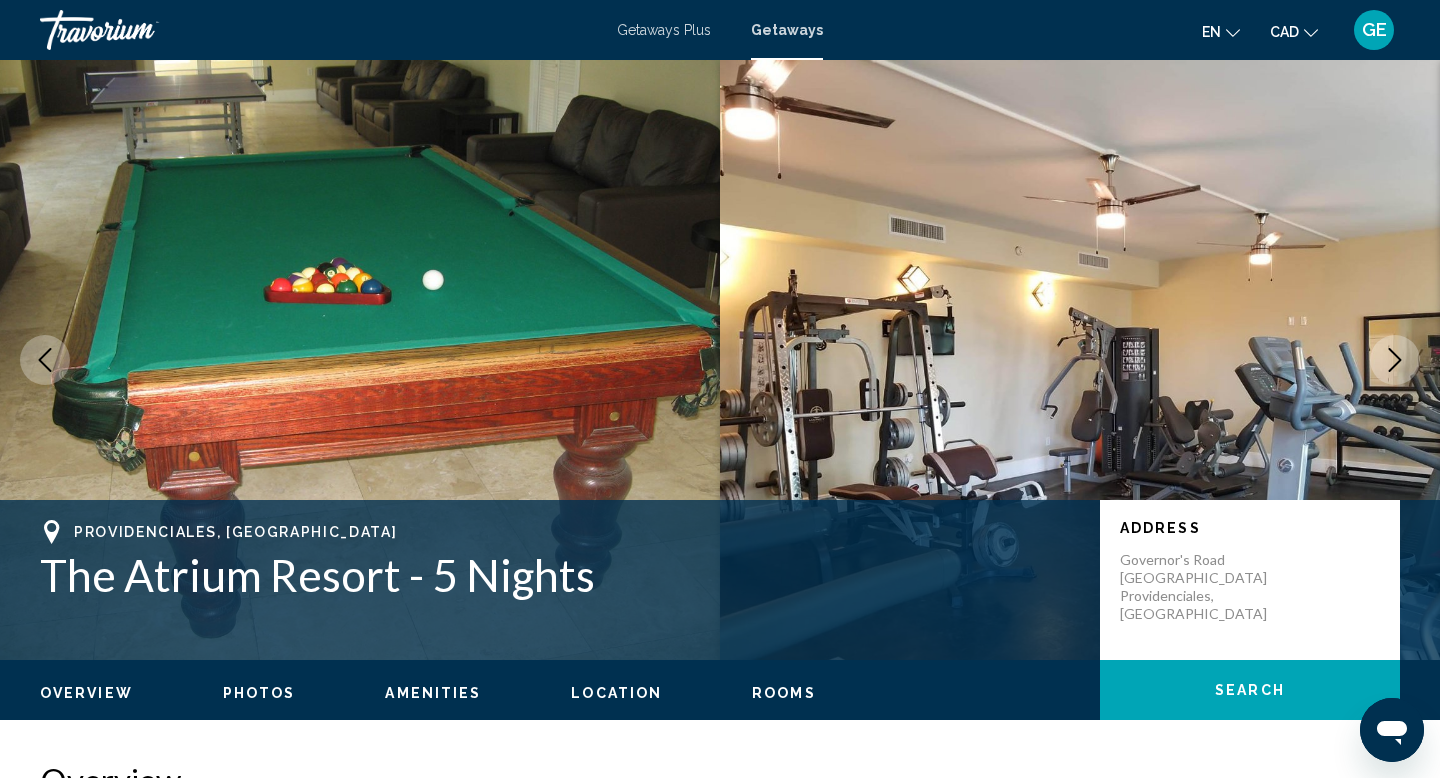 click 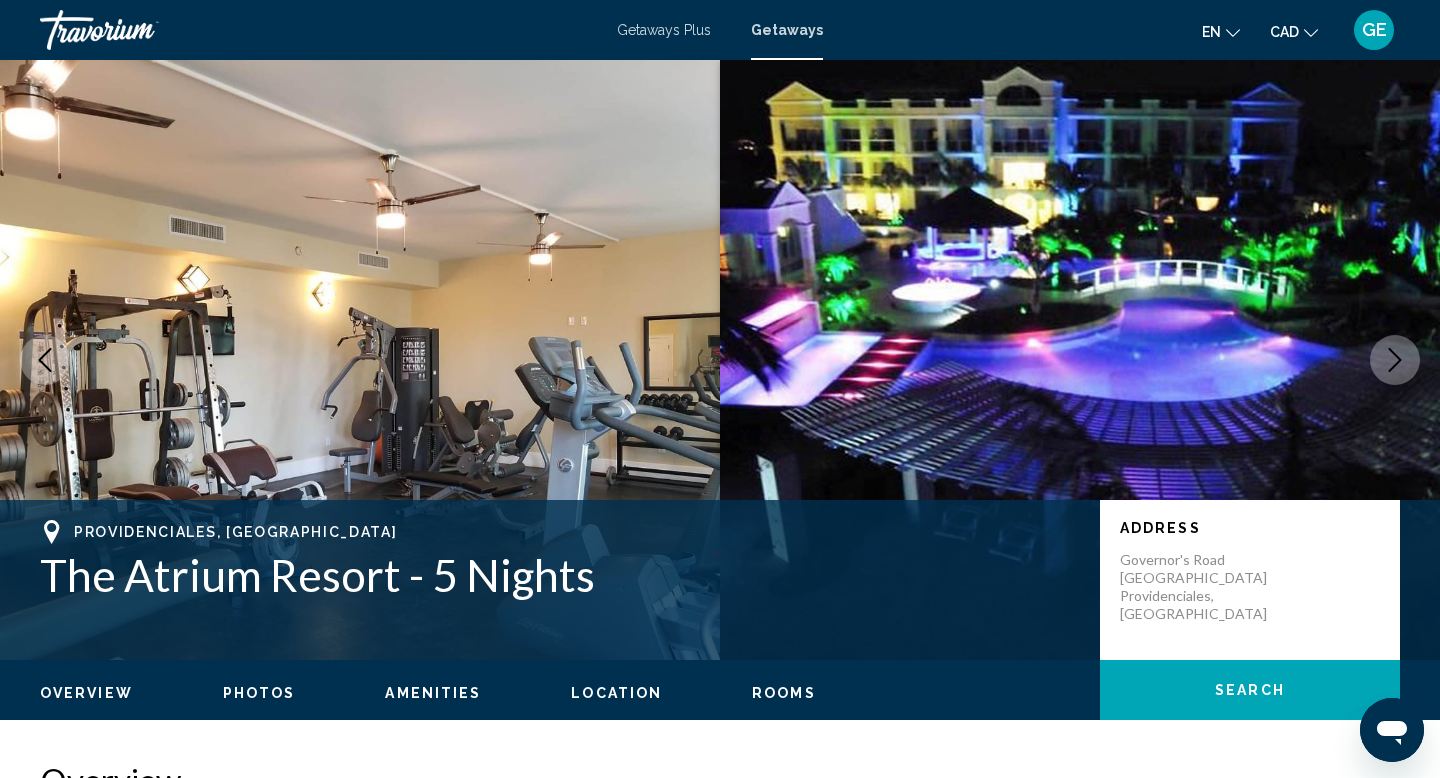 click 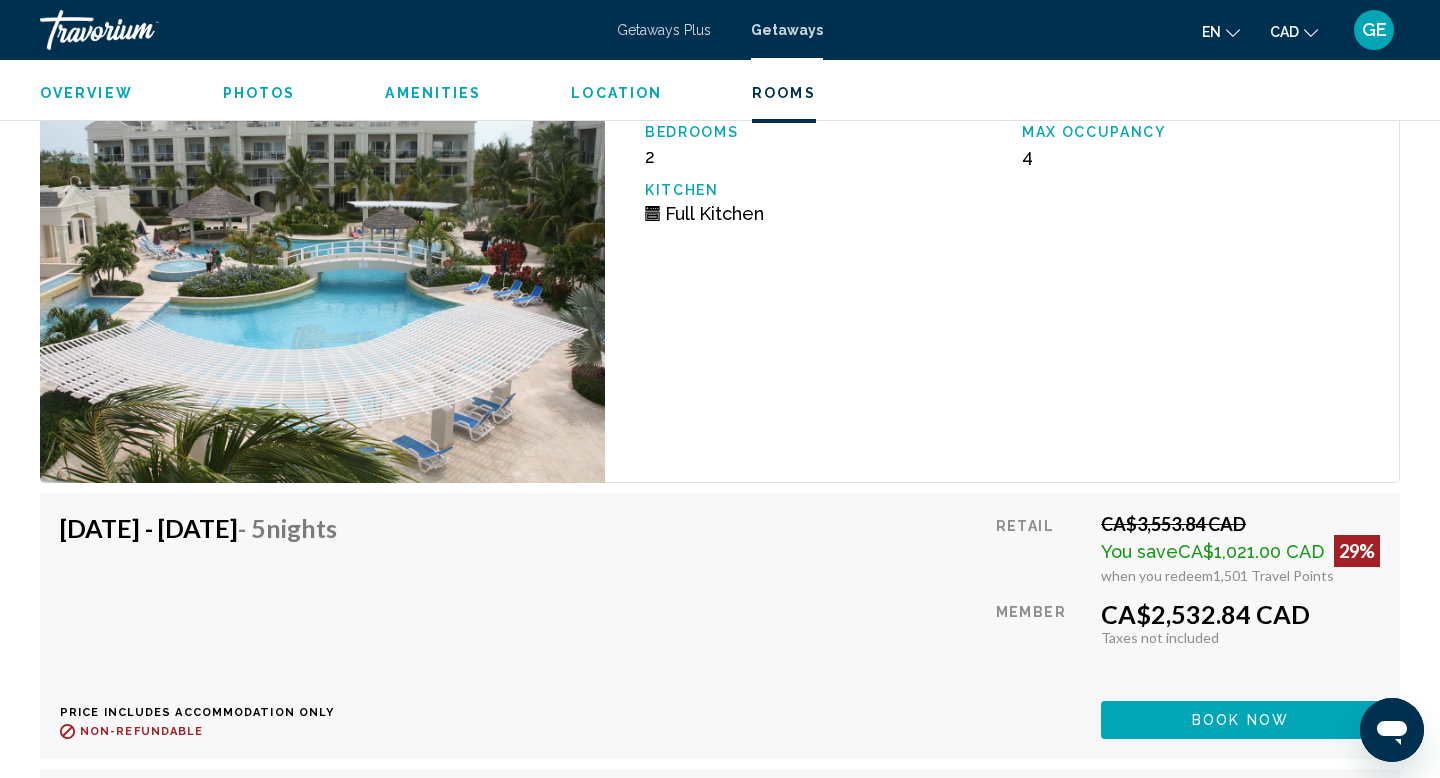 scroll, scrollTop: 20895, scrollLeft: 0, axis: vertical 